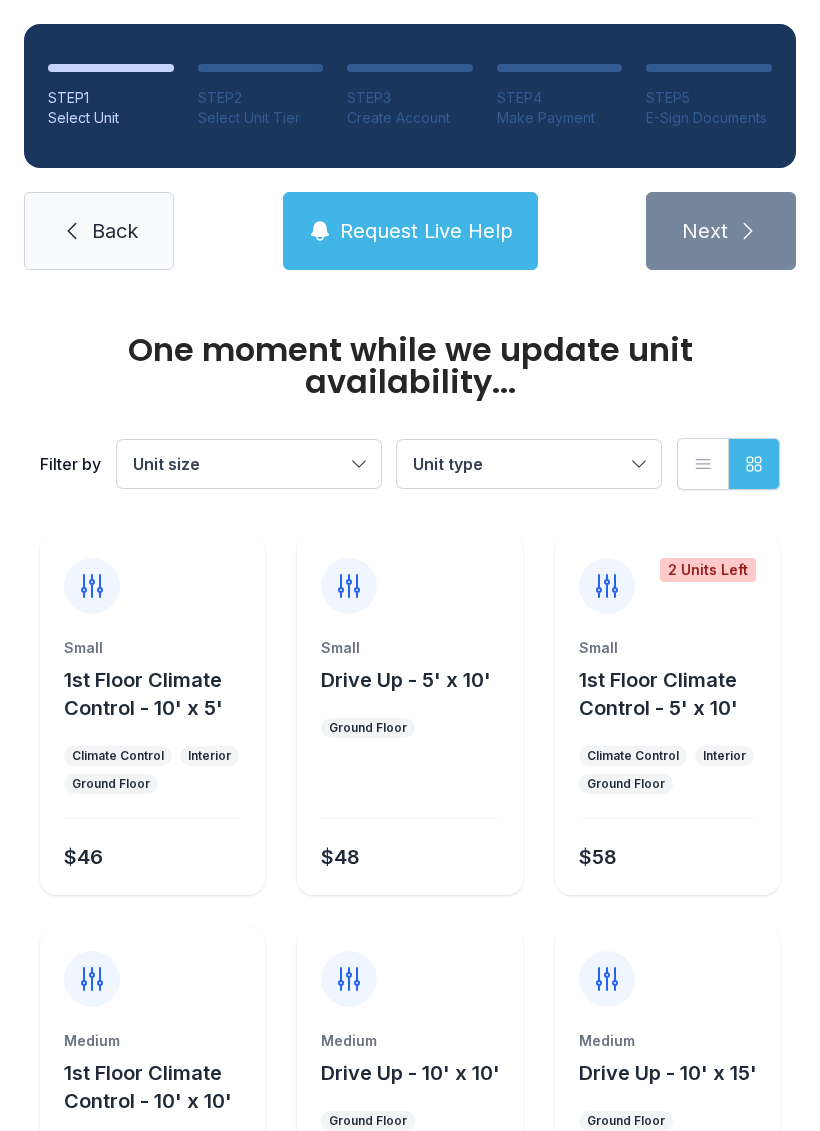 scroll, scrollTop: 0, scrollLeft: 0, axis: both 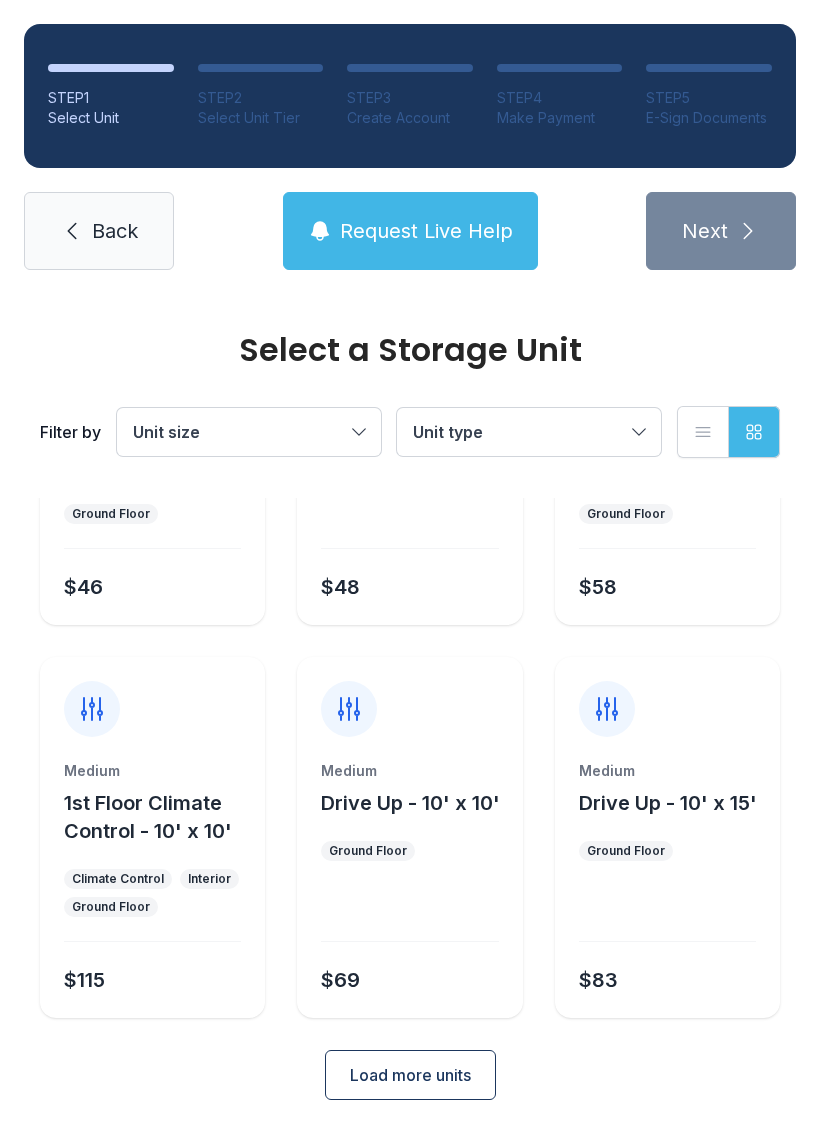 click on "Load more units" at bounding box center [410, 1075] 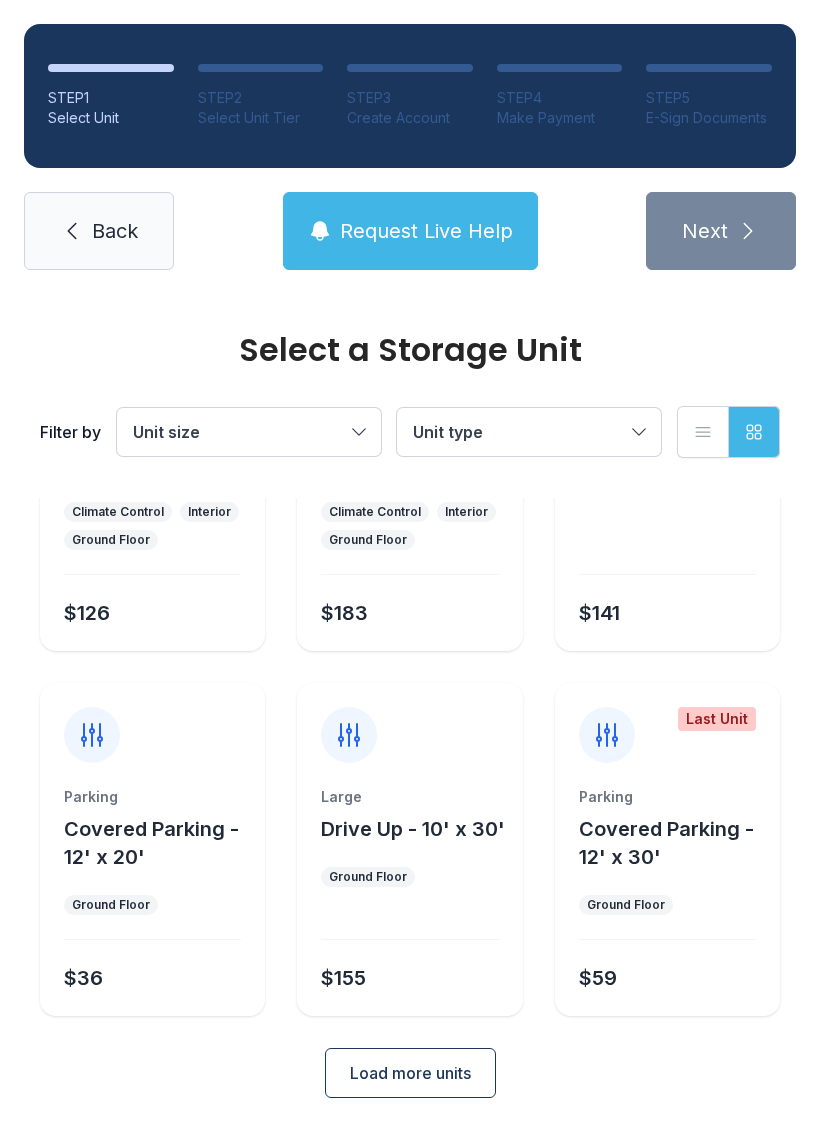 scroll, scrollTop: 996, scrollLeft: 0, axis: vertical 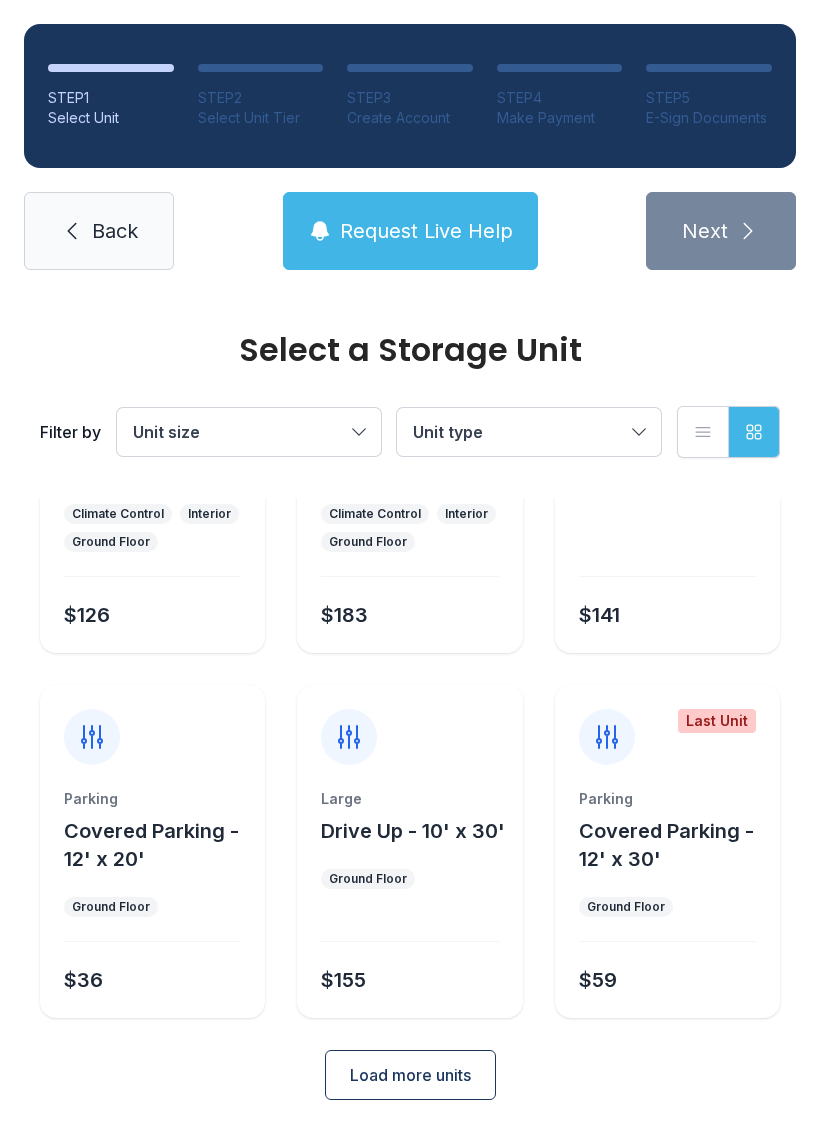 click on "$155" at bounding box center [343, 980] 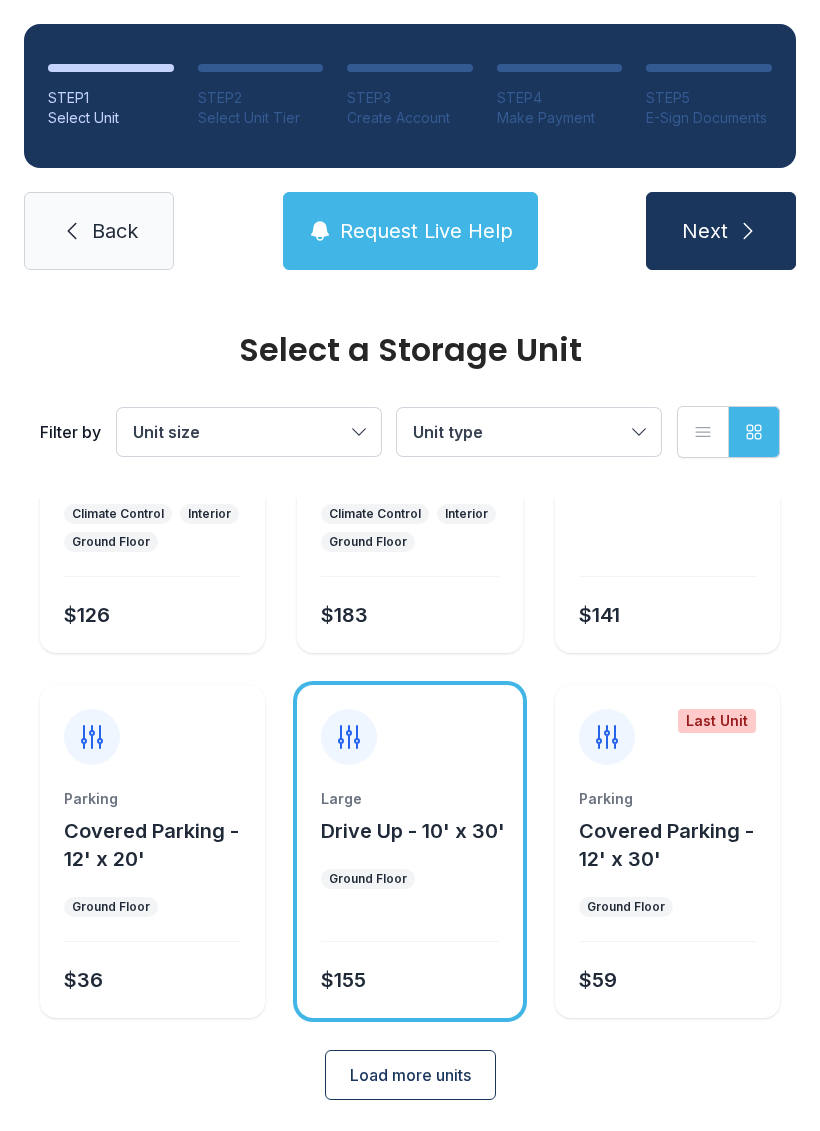 click at bounding box center (409, 927) 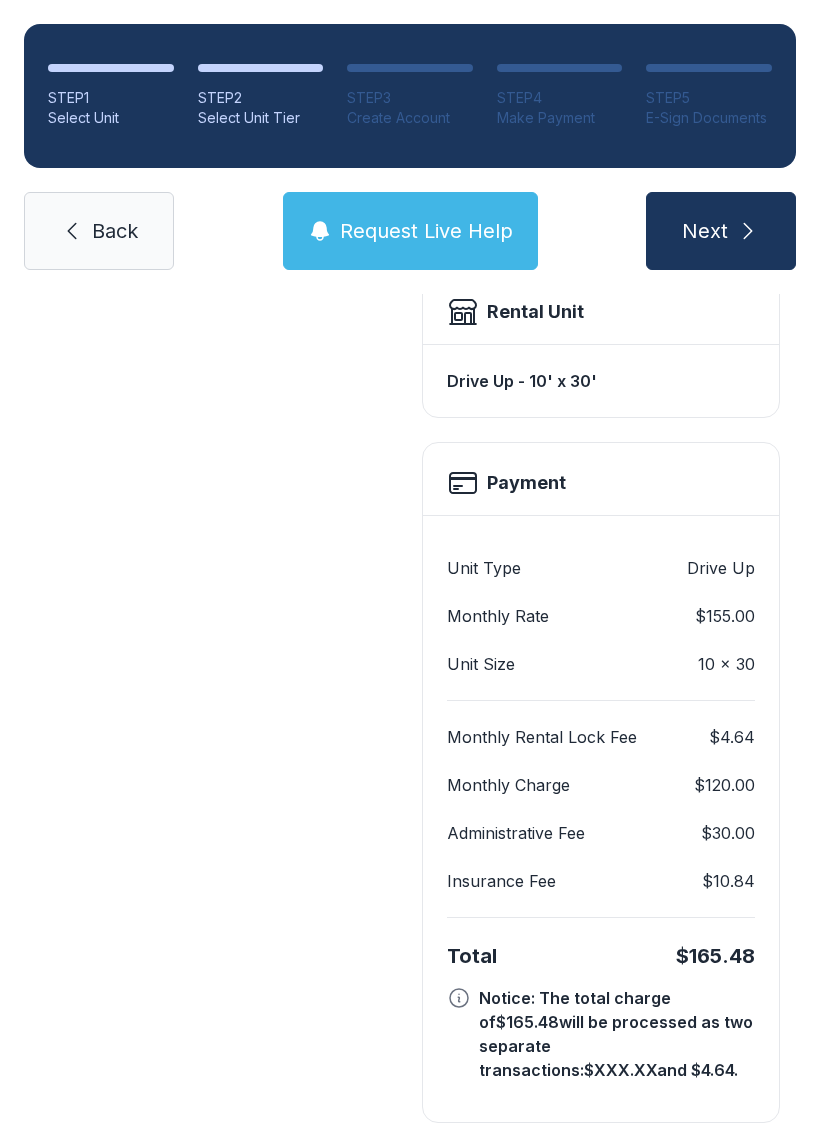 scroll, scrollTop: 569, scrollLeft: 0, axis: vertical 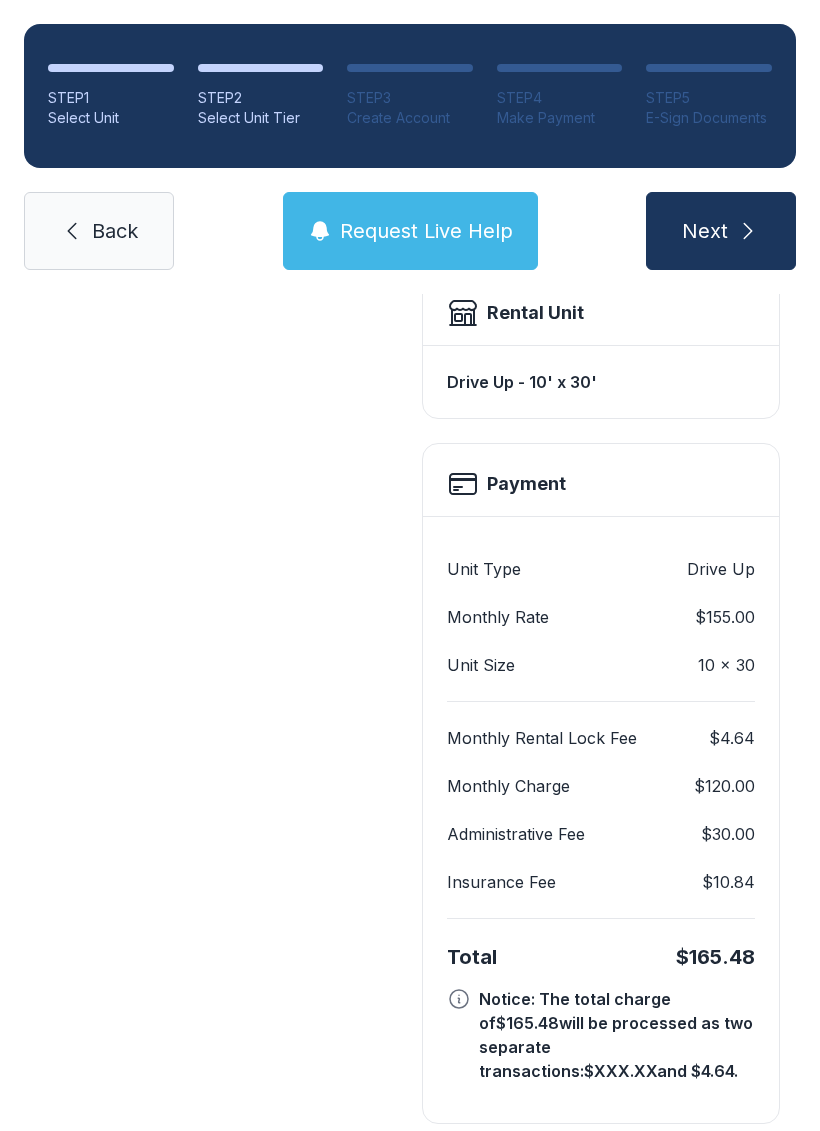 click on "Next" at bounding box center [721, 231] 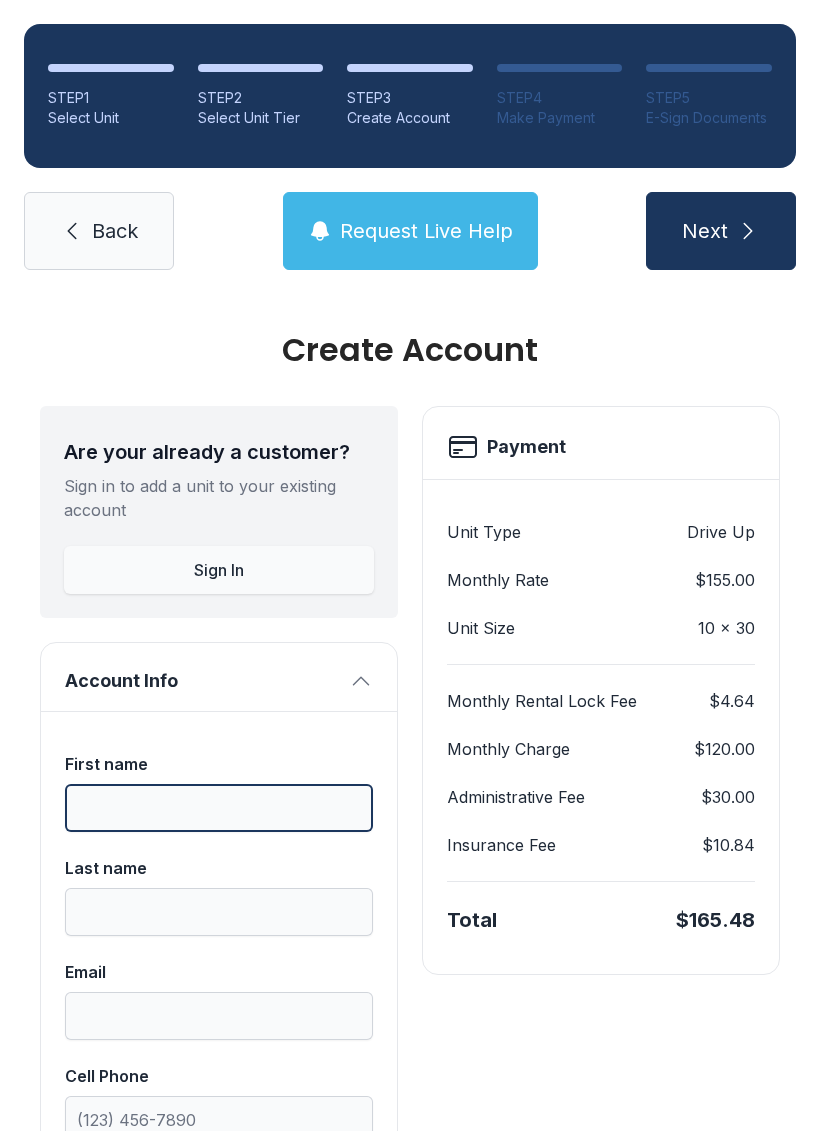 click on "First name" at bounding box center (219, 808) 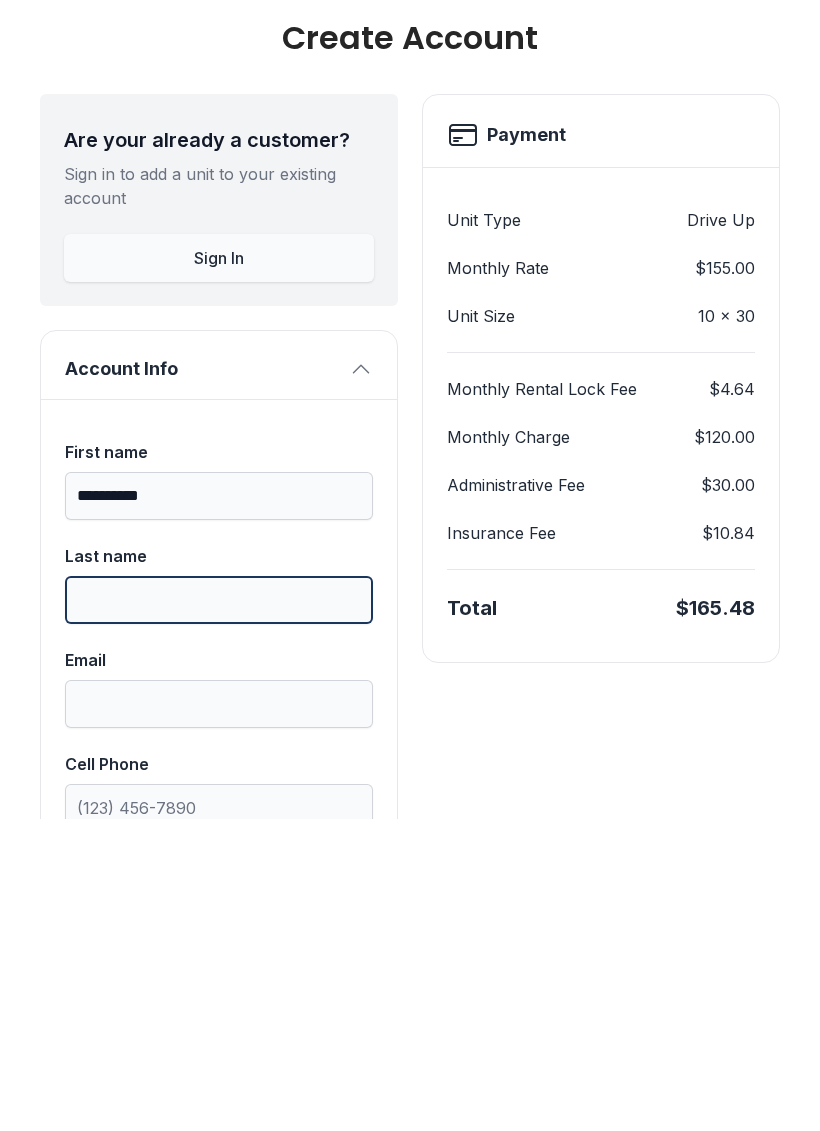 click on "Last name" at bounding box center (219, 912) 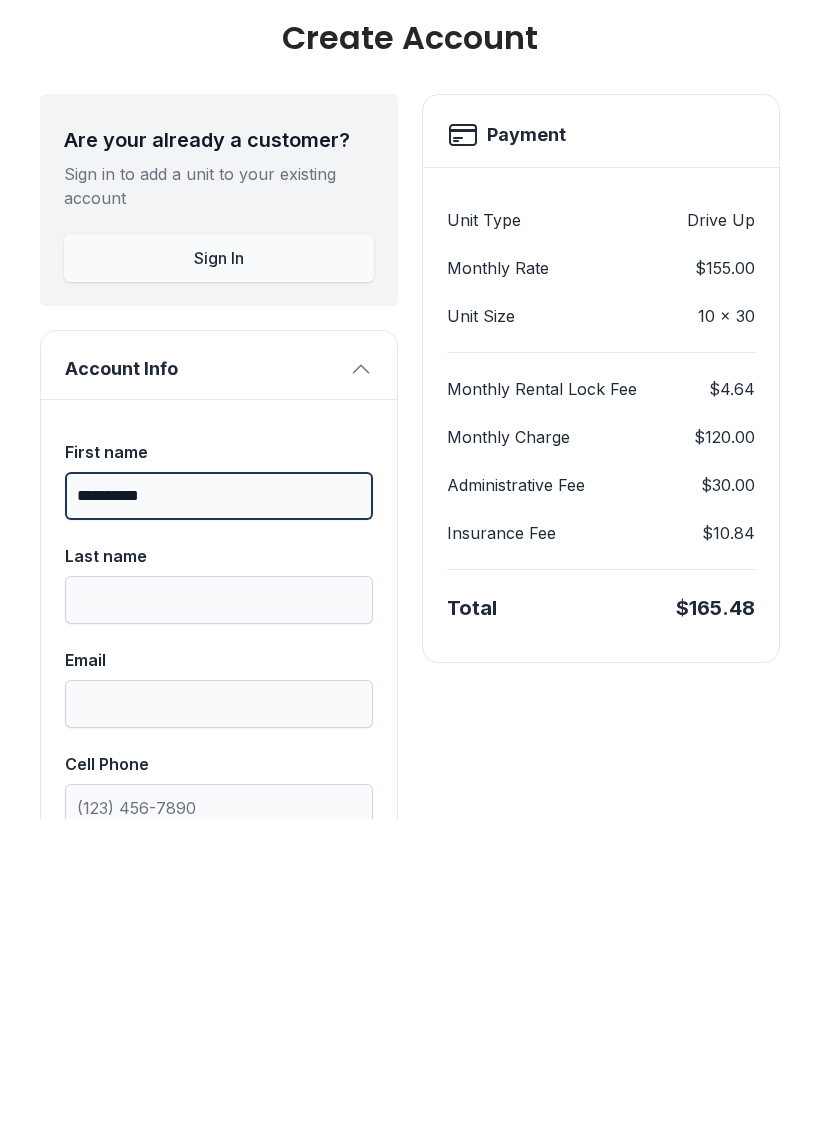 click on "**********" at bounding box center (219, 808) 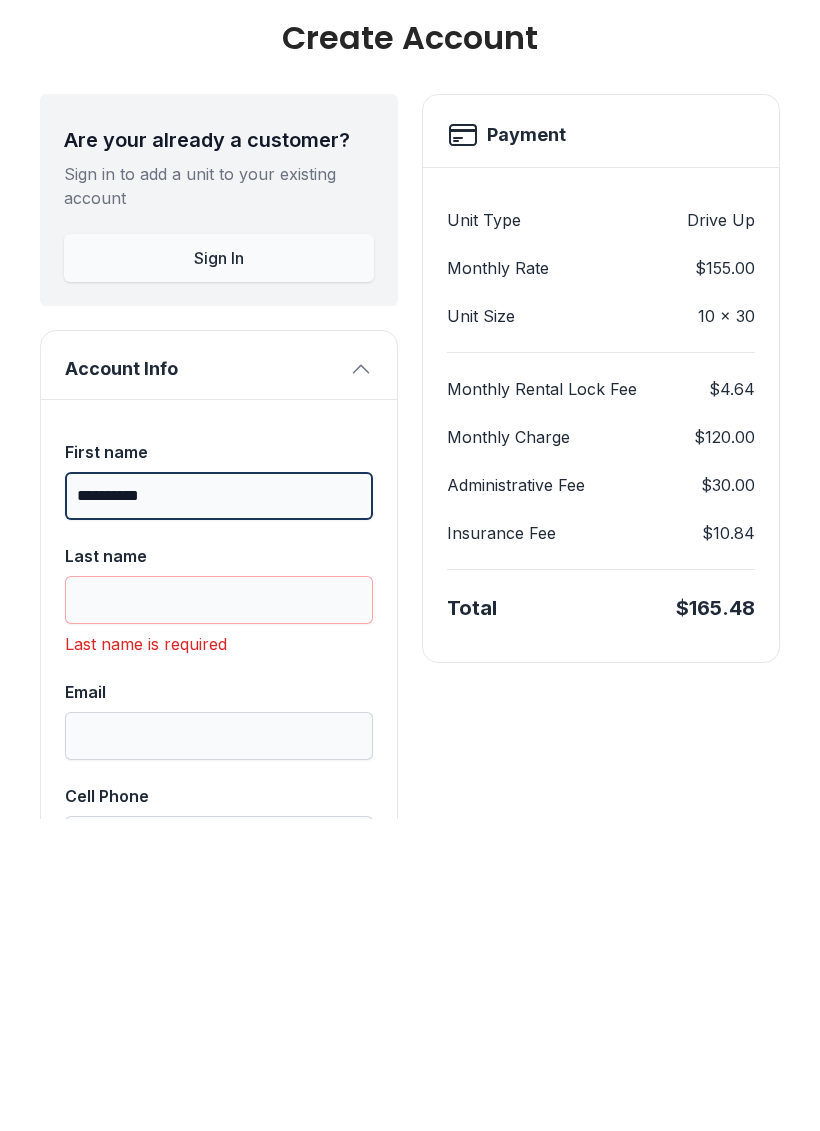 click on "**********" at bounding box center [219, 808] 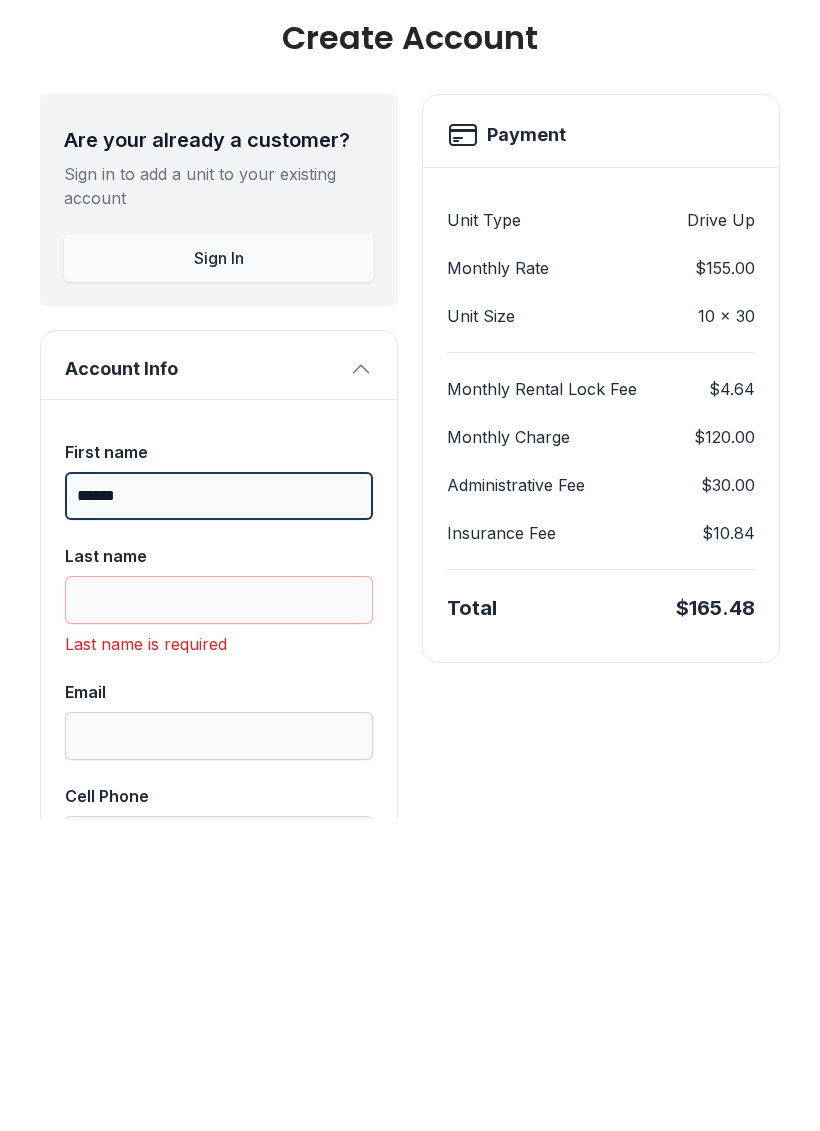 type on "******" 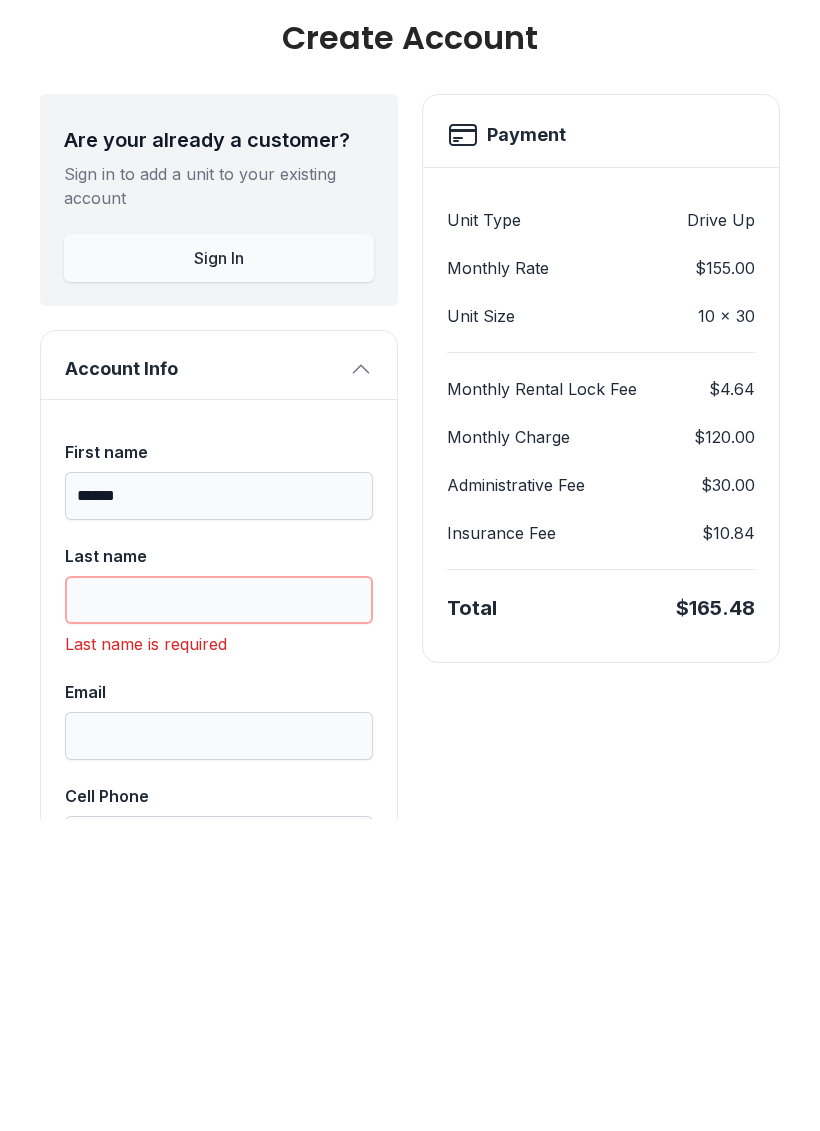 click on "Last name" at bounding box center (219, 912) 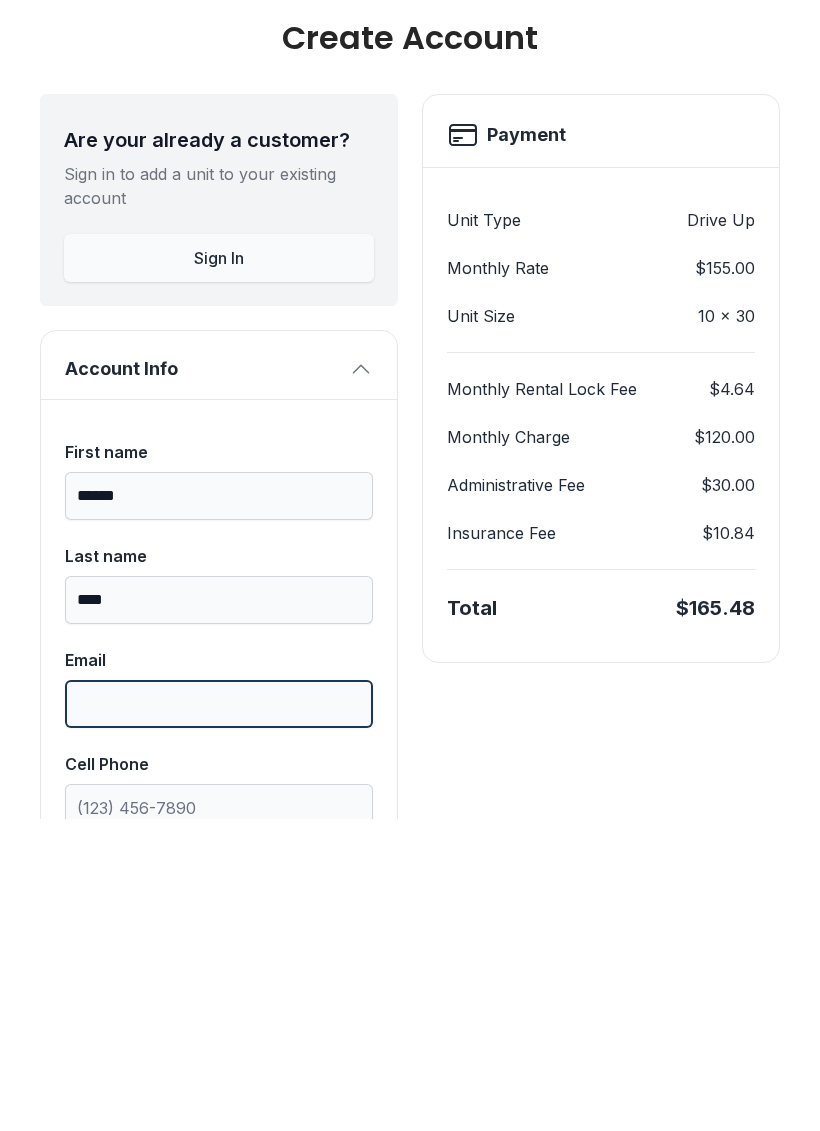 click on "Email" at bounding box center (219, 1016) 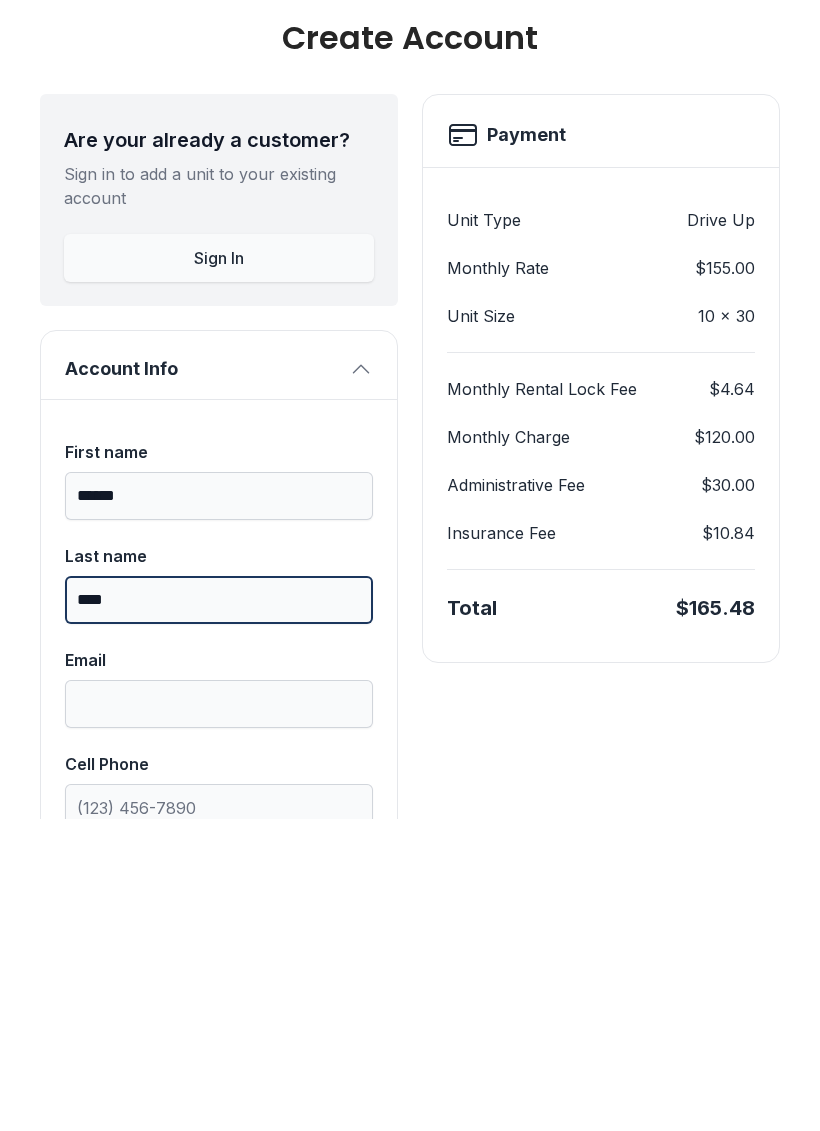 click on "****" at bounding box center [219, 912] 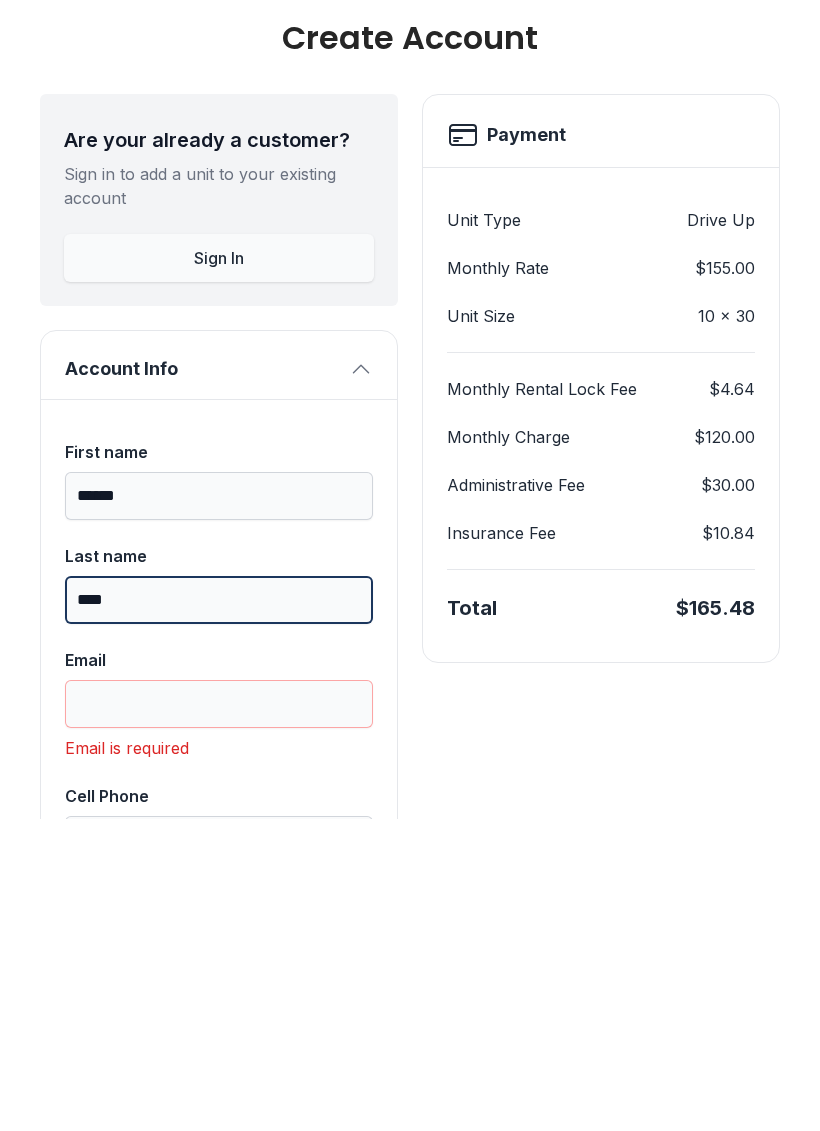 scroll, scrollTop: 0, scrollLeft: 0, axis: both 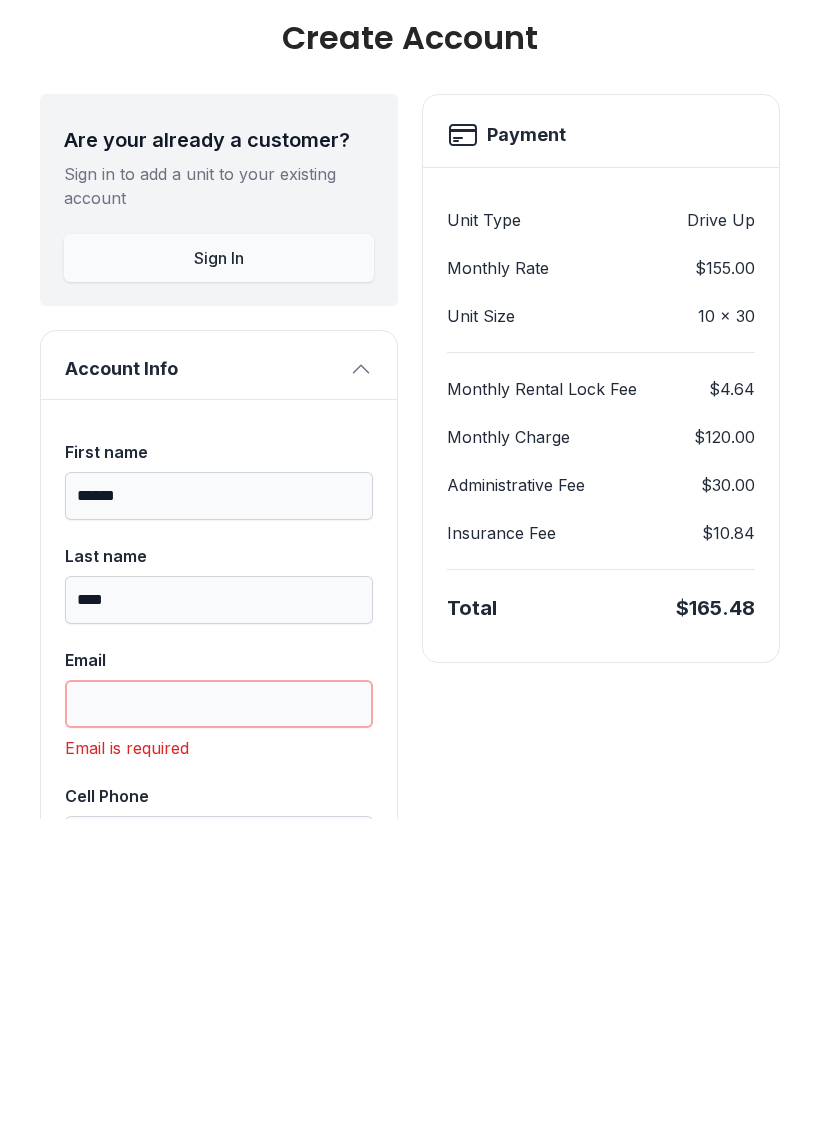 click on "Email" at bounding box center (219, 1016) 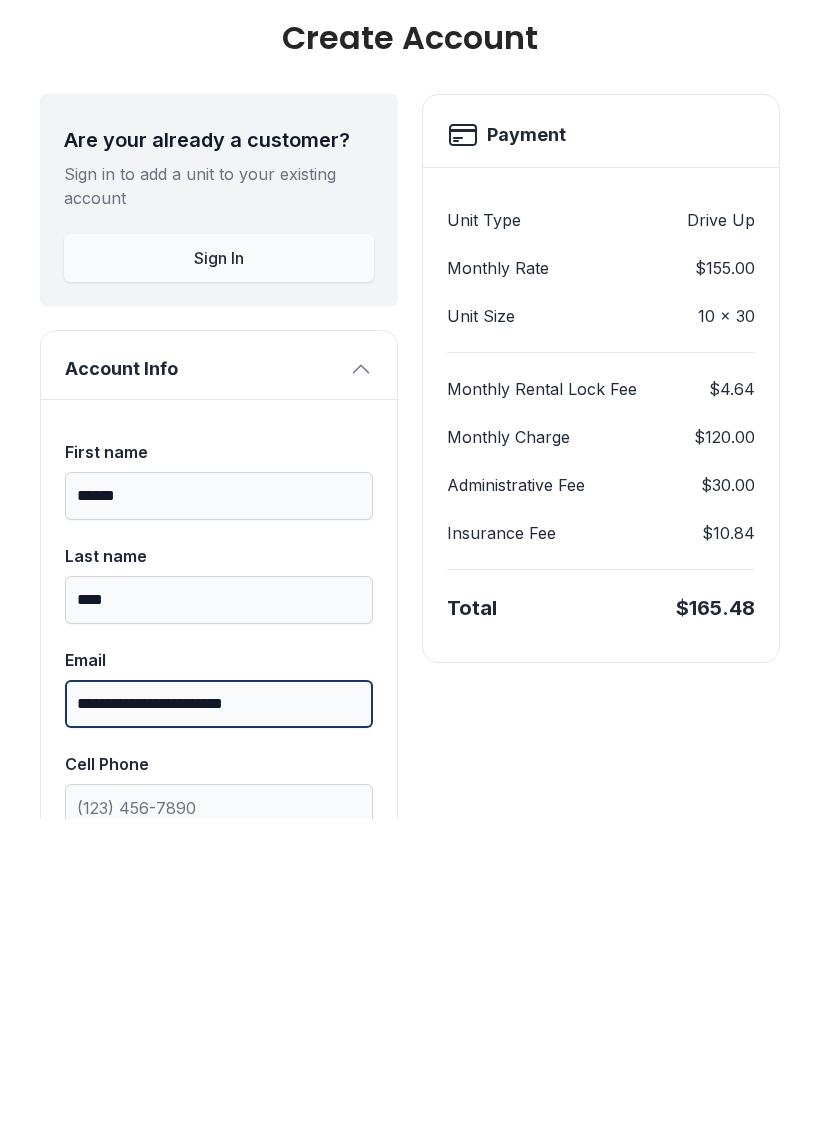 type on "**********" 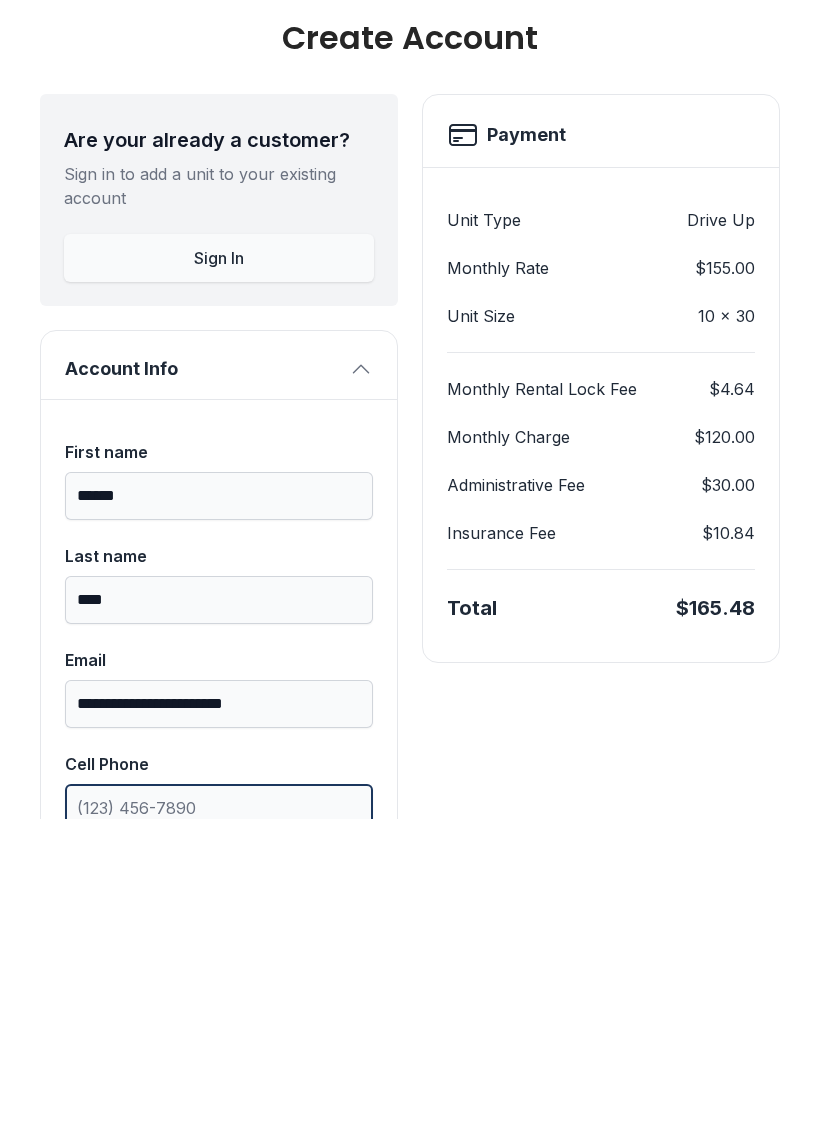 click on "Cell Phone" at bounding box center [219, 1120] 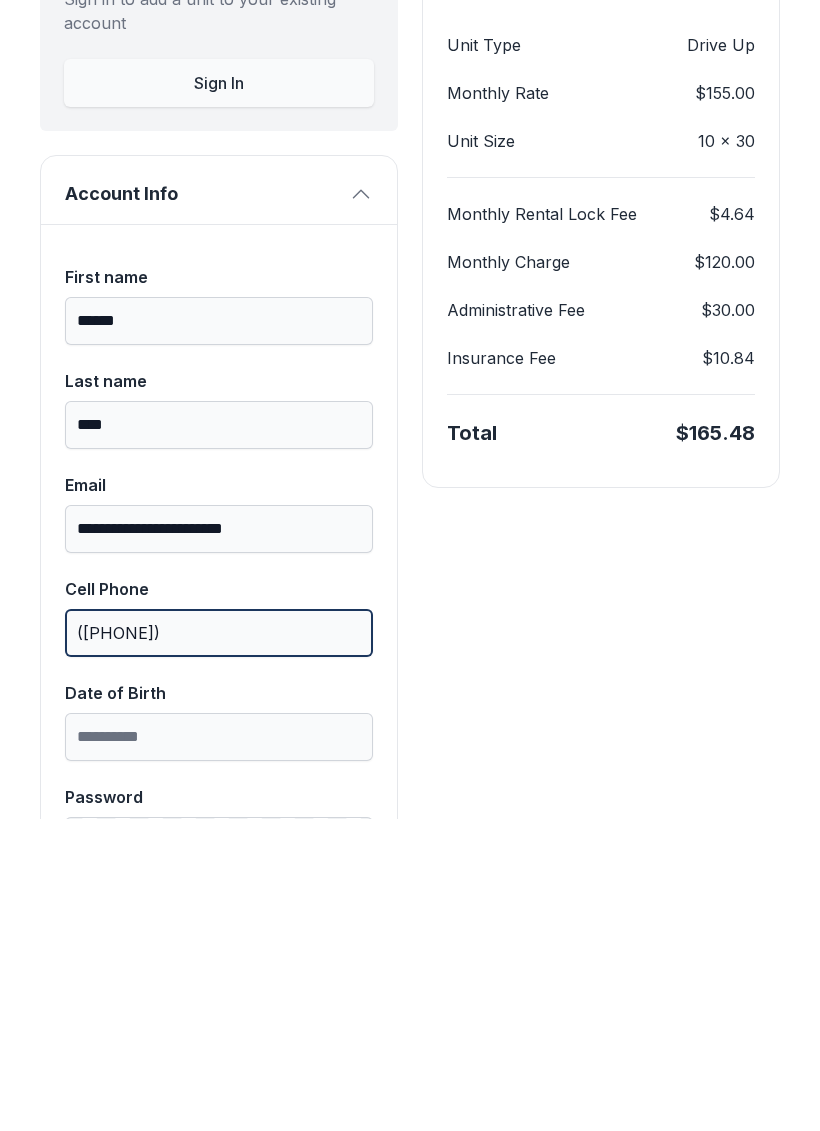 scroll, scrollTop: 180, scrollLeft: 0, axis: vertical 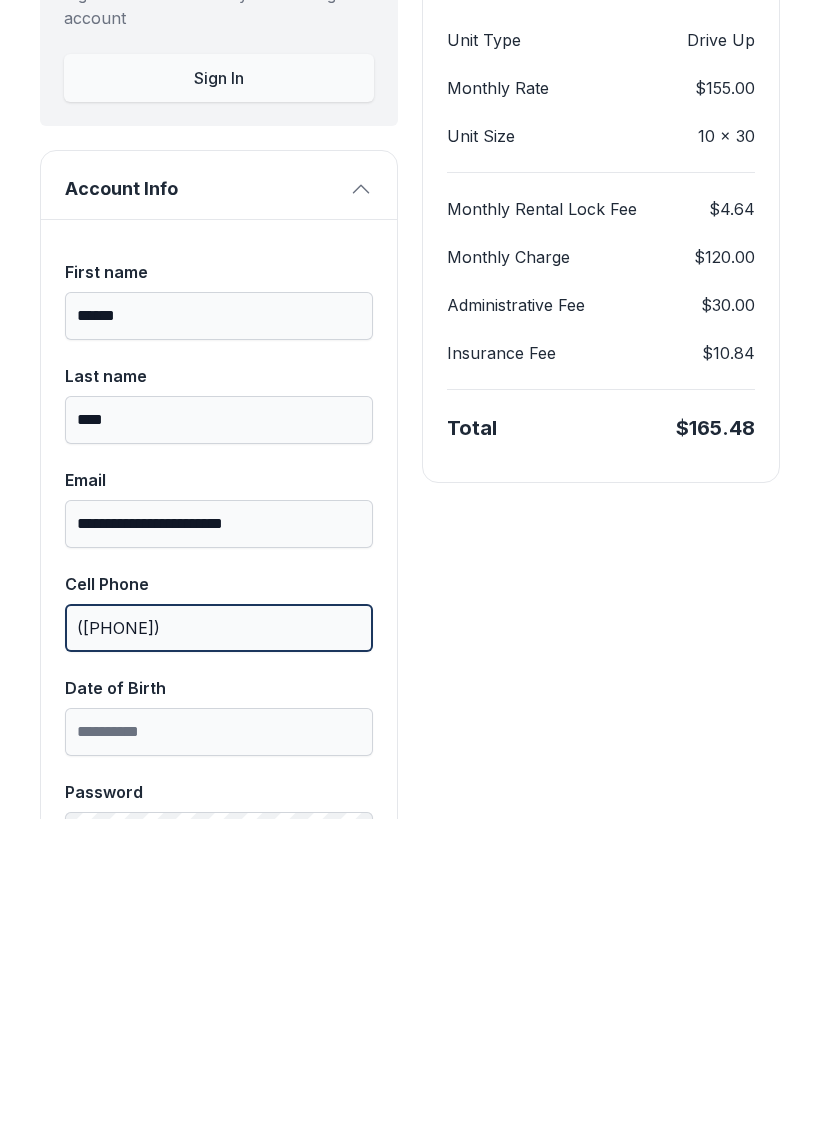 type on "([PHONE])" 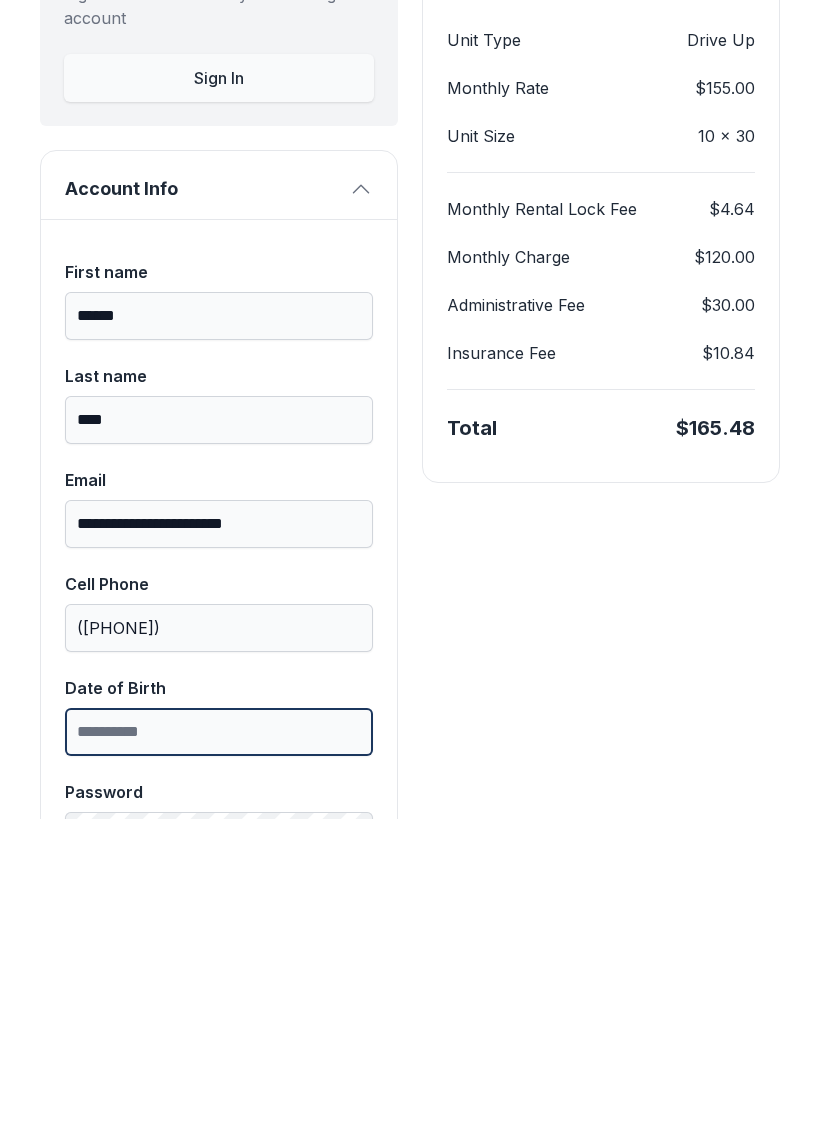 click on "Date of Birth" at bounding box center [219, 1044] 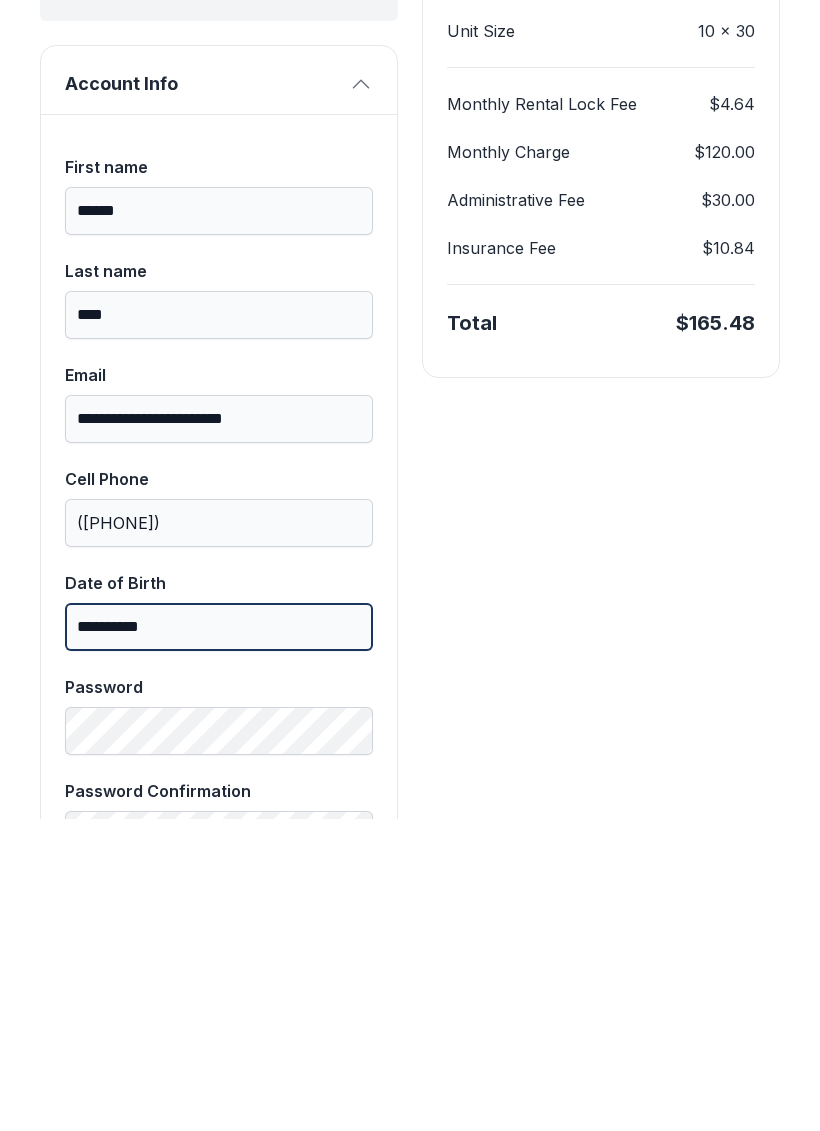 scroll, scrollTop: 300, scrollLeft: 0, axis: vertical 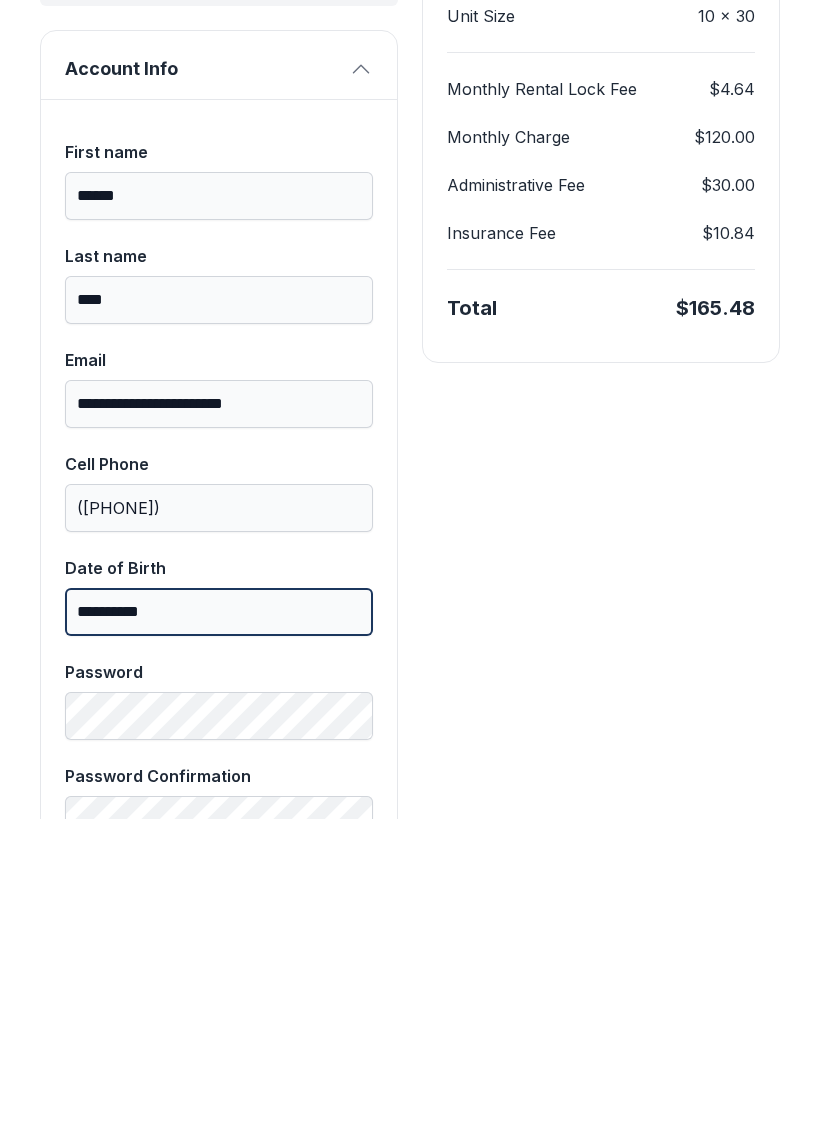 type on "**********" 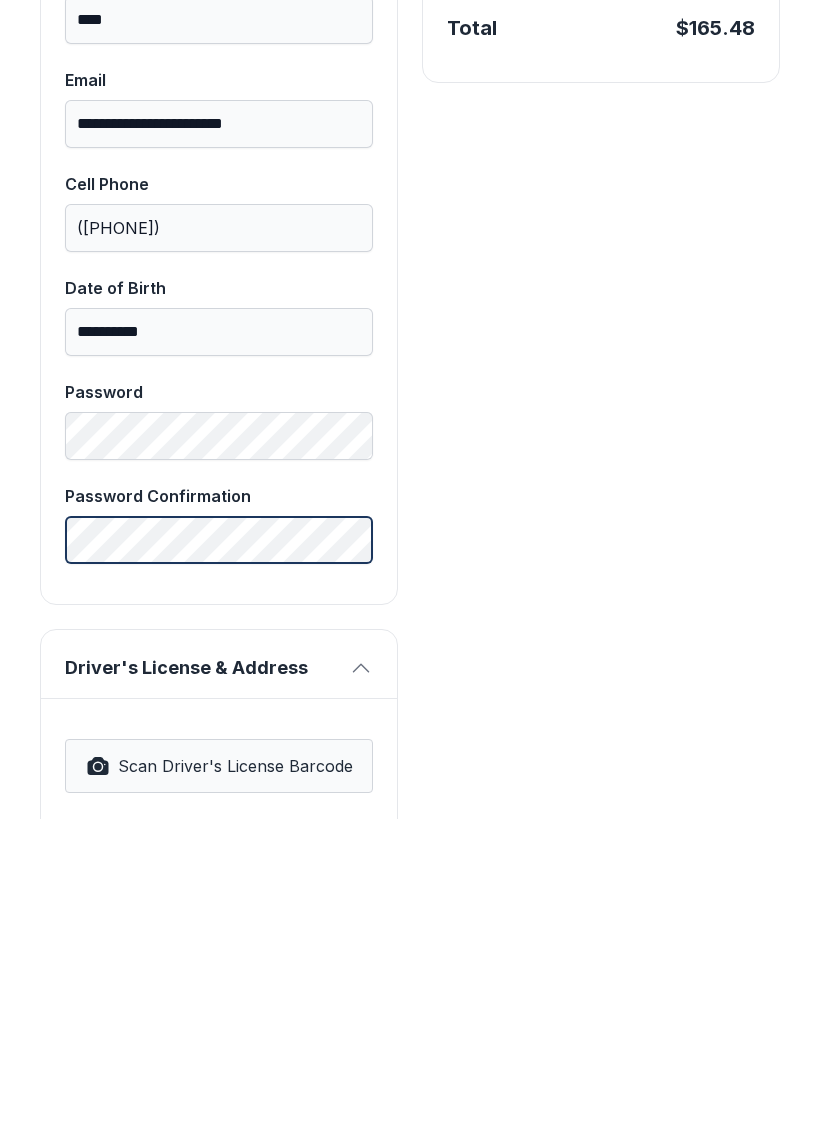 scroll, scrollTop: 584, scrollLeft: 0, axis: vertical 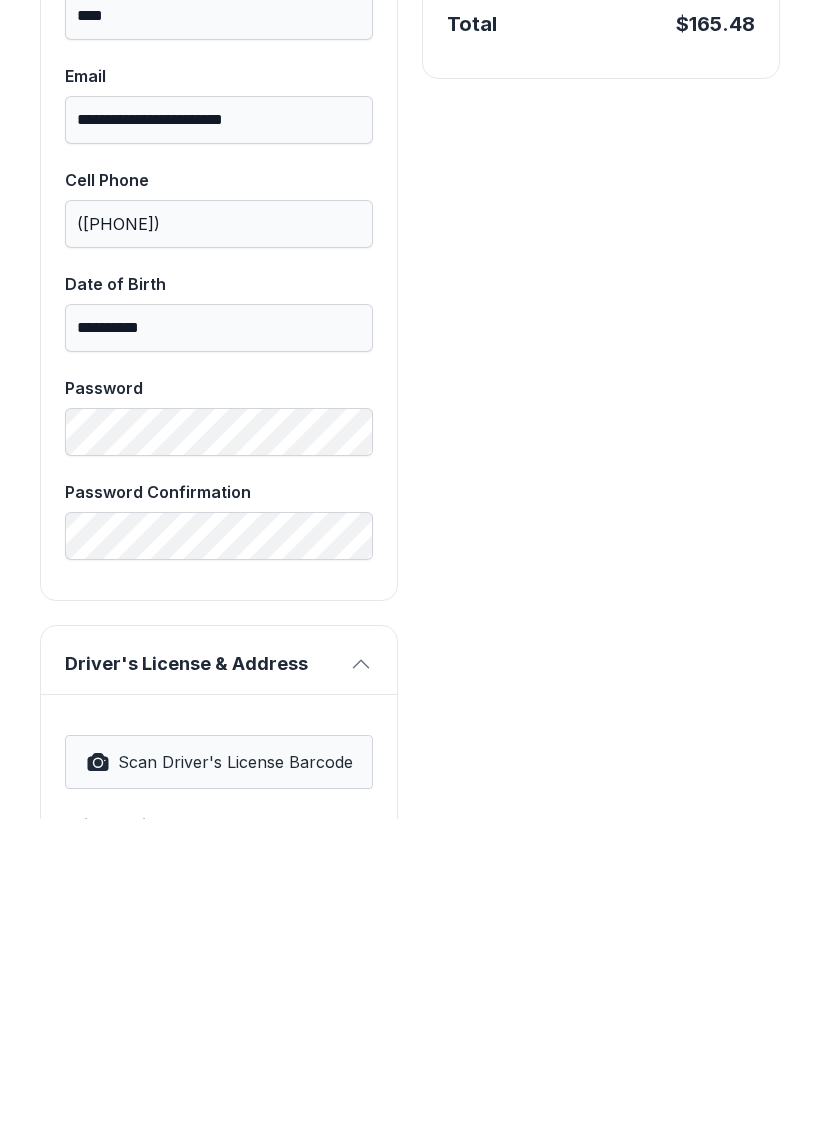 click on "**********" at bounding box center (219, 1351) 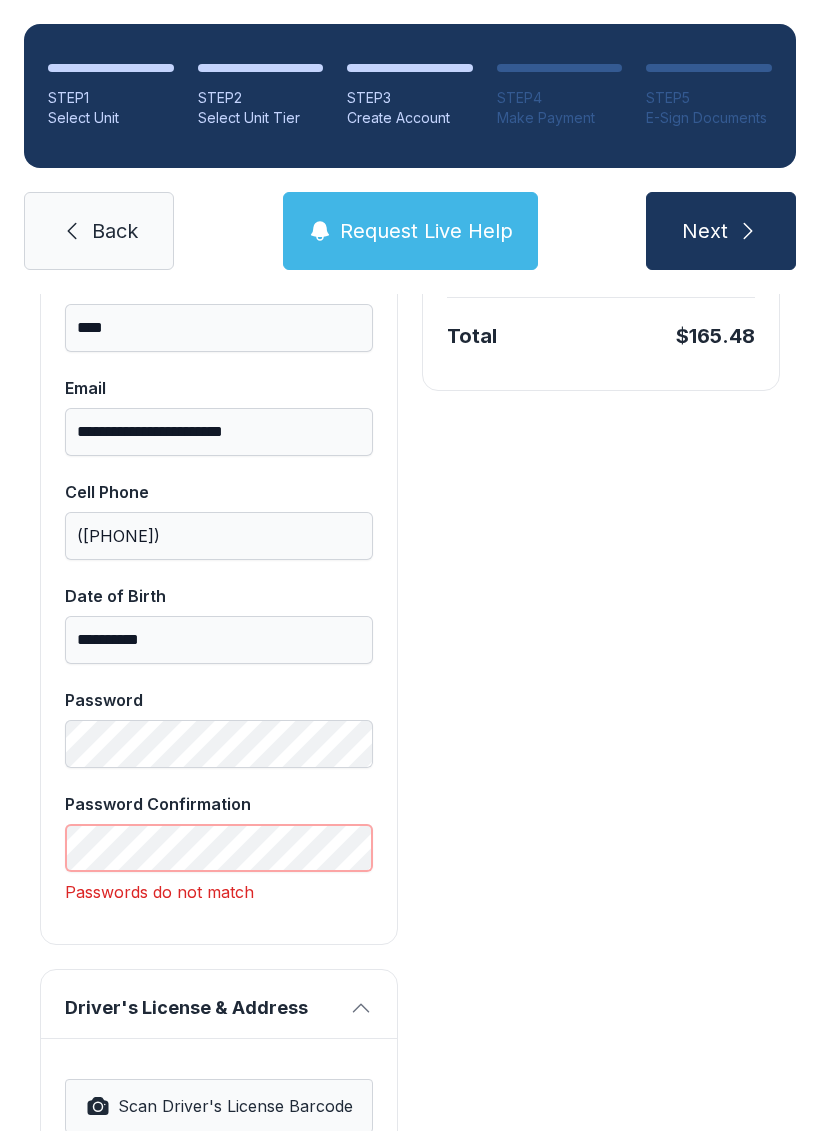 click on "Next" at bounding box center [721, 231] 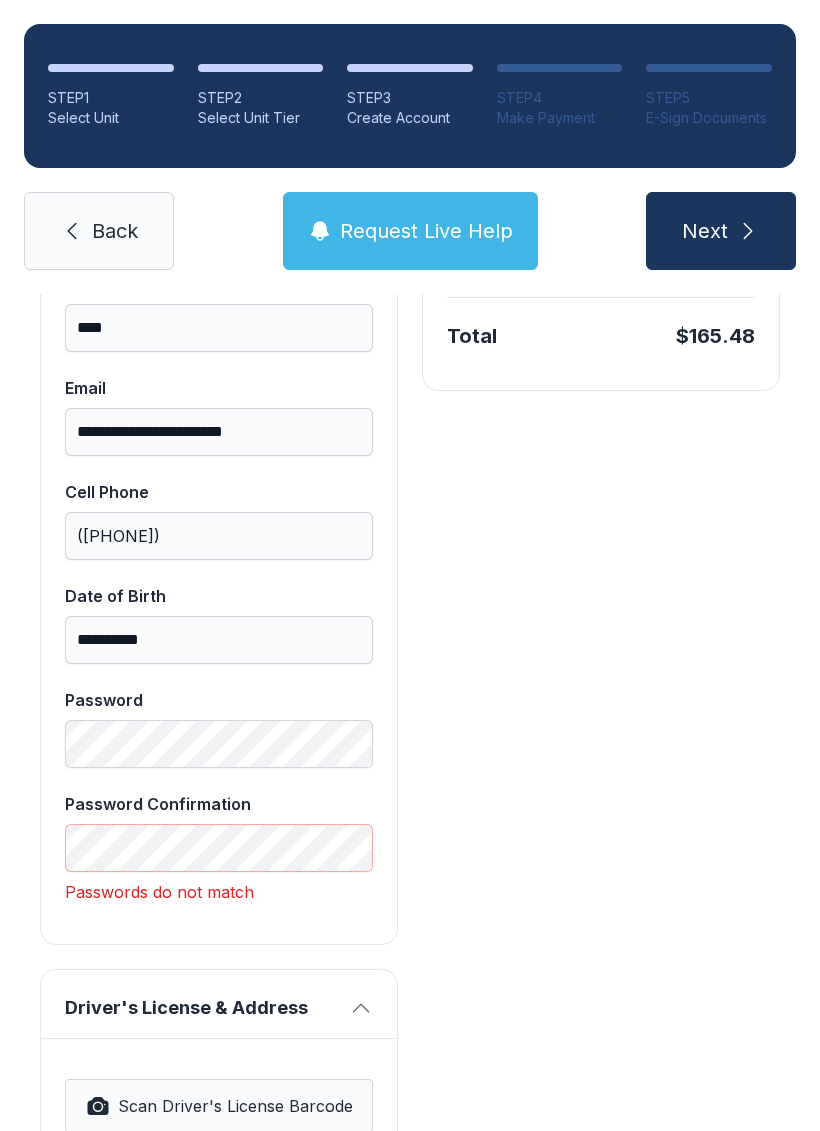 scroll, scrollTop: 2025, scrollLeft: 0, axis: vertical 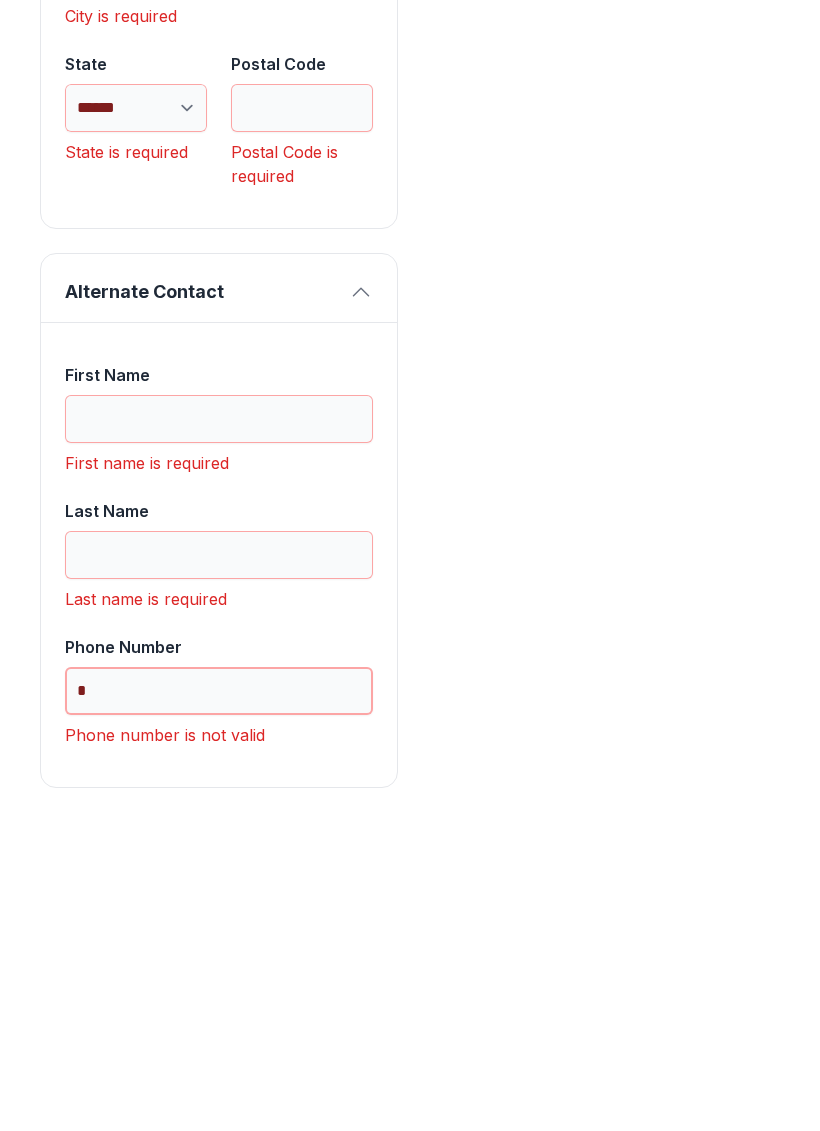 type on "*" 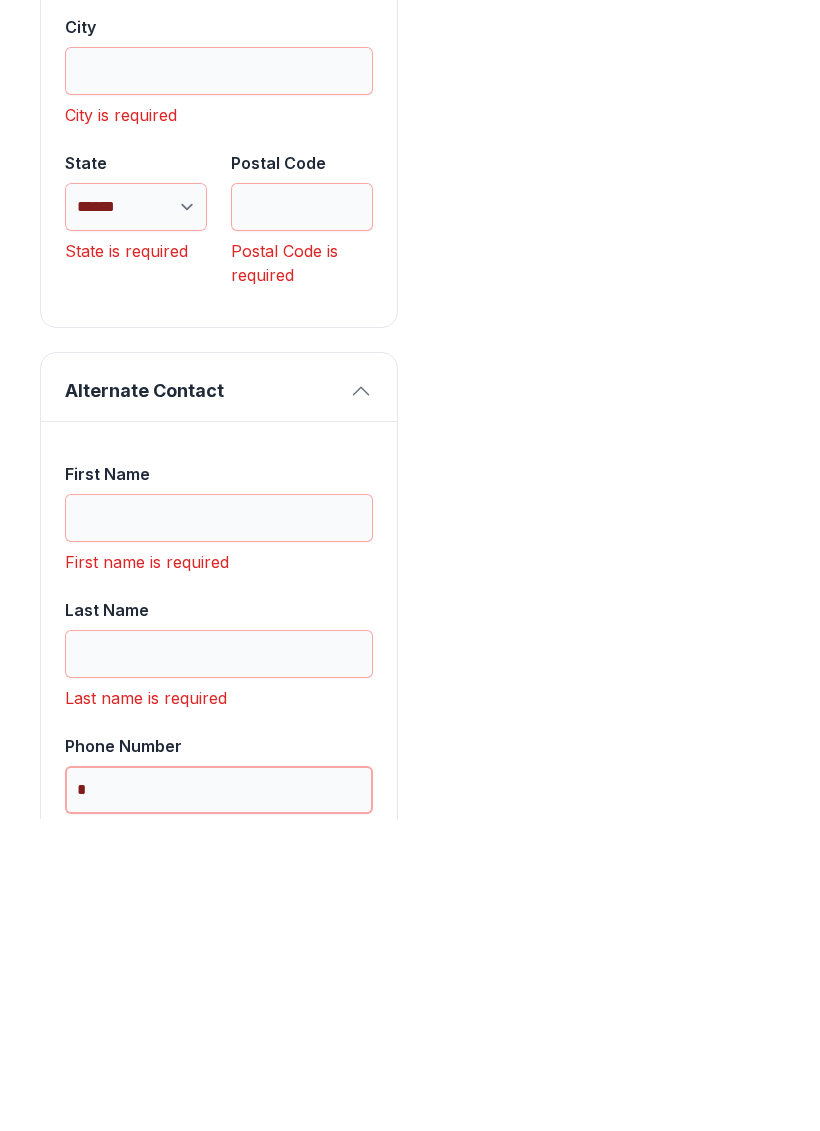 scroll, scrollTop: 1928, scrollLeft: 0, axis: vertical 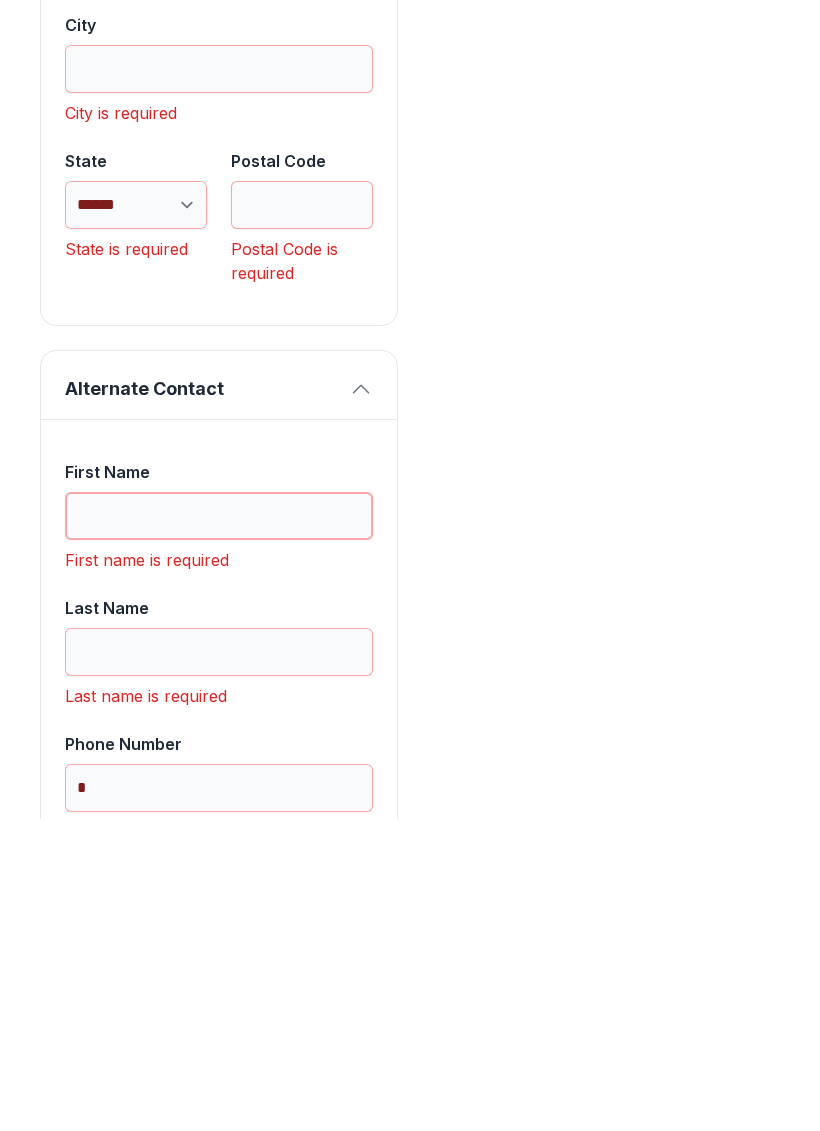 click on "First Name" at bounding box center [219, 828] 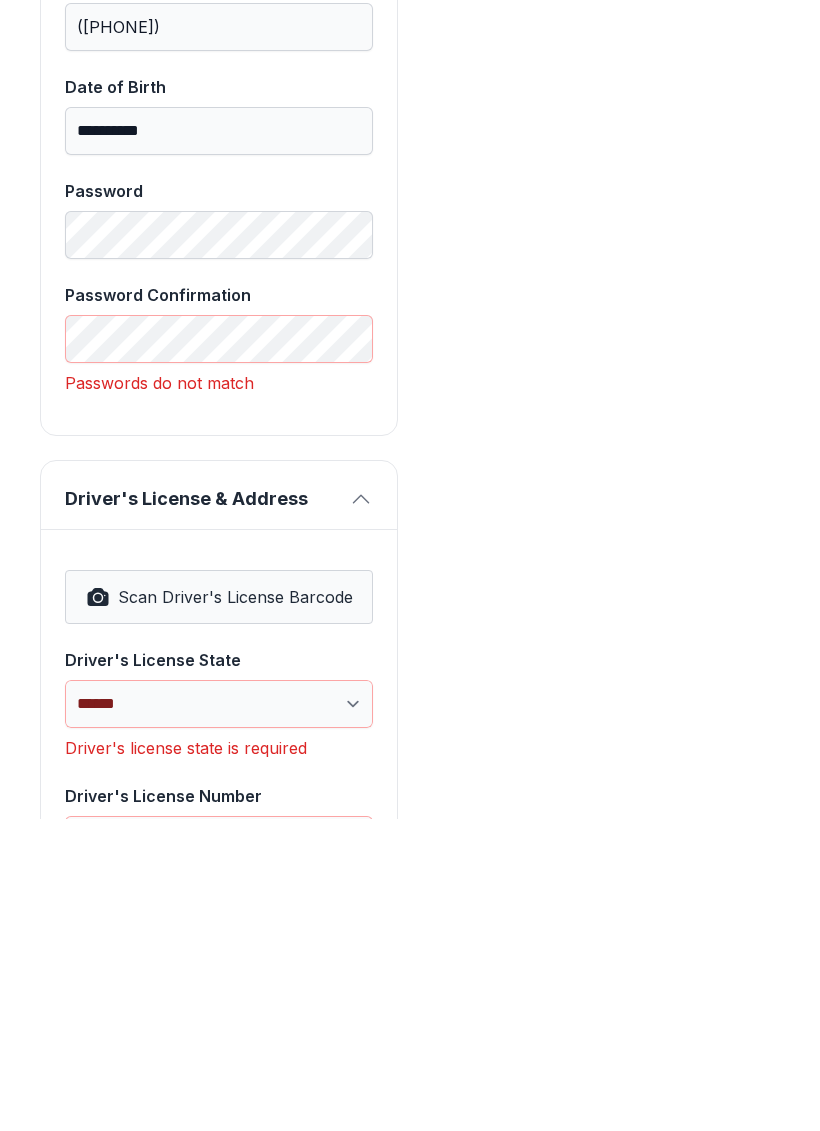 scroll, scrollTop: 786, scrollLeft: 0, axis: vertical 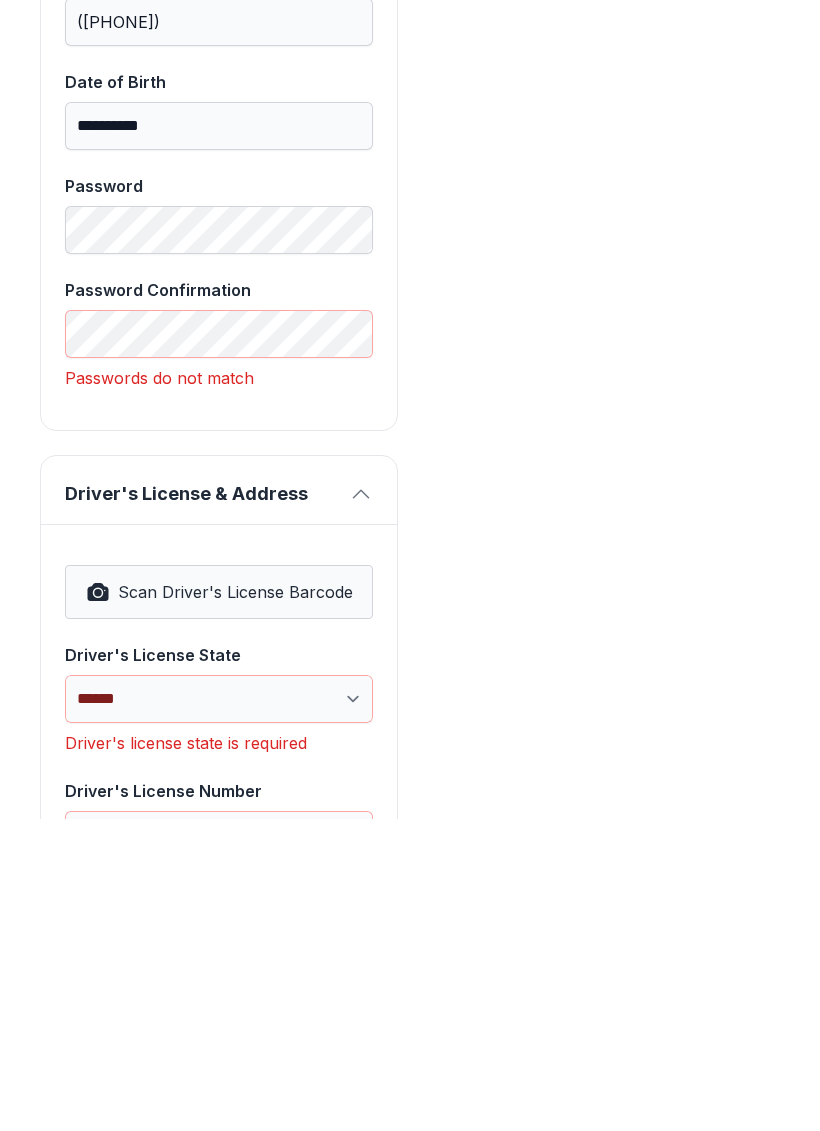 click on "Payment Unit Type Drive Up Monthly Rate $XXX.XX Unit Size 10 x 30 Monthly Rental Lock Fee $X.XX Monthly Charge $XXX.XX Administrative Fee $XX.XX Insurance Fee $X.XX Total $XXX.XX" at bounding box center (601, 979) 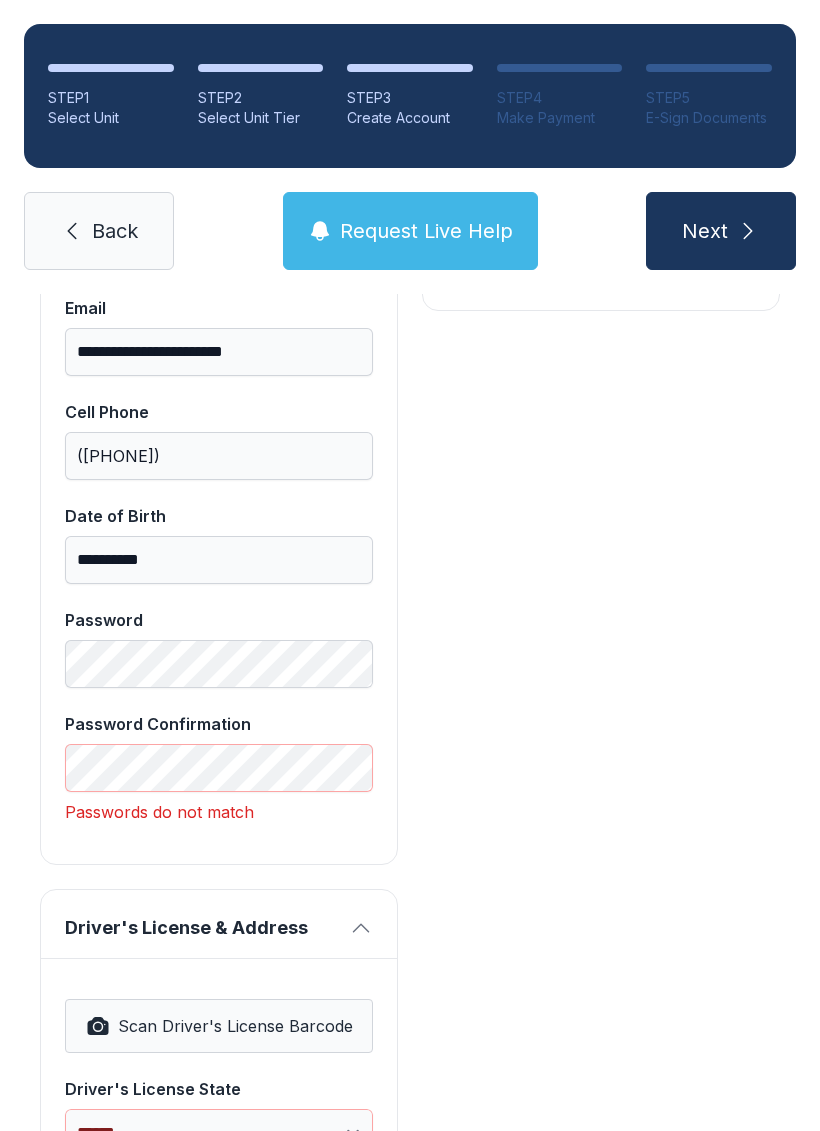 scroll, scrollTop: 662, scrollLeft: 0, axis: vertical 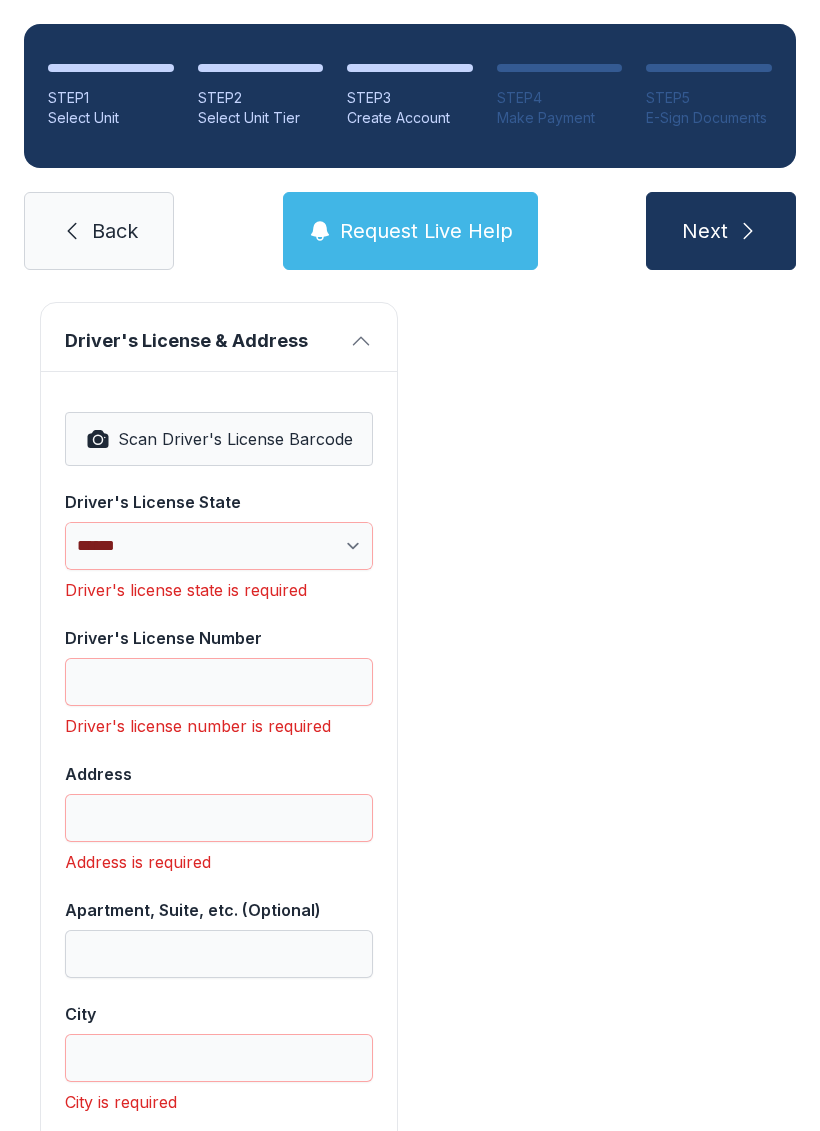 click on "Scan Driver's License Barcode" at bounding box center [219, 439] 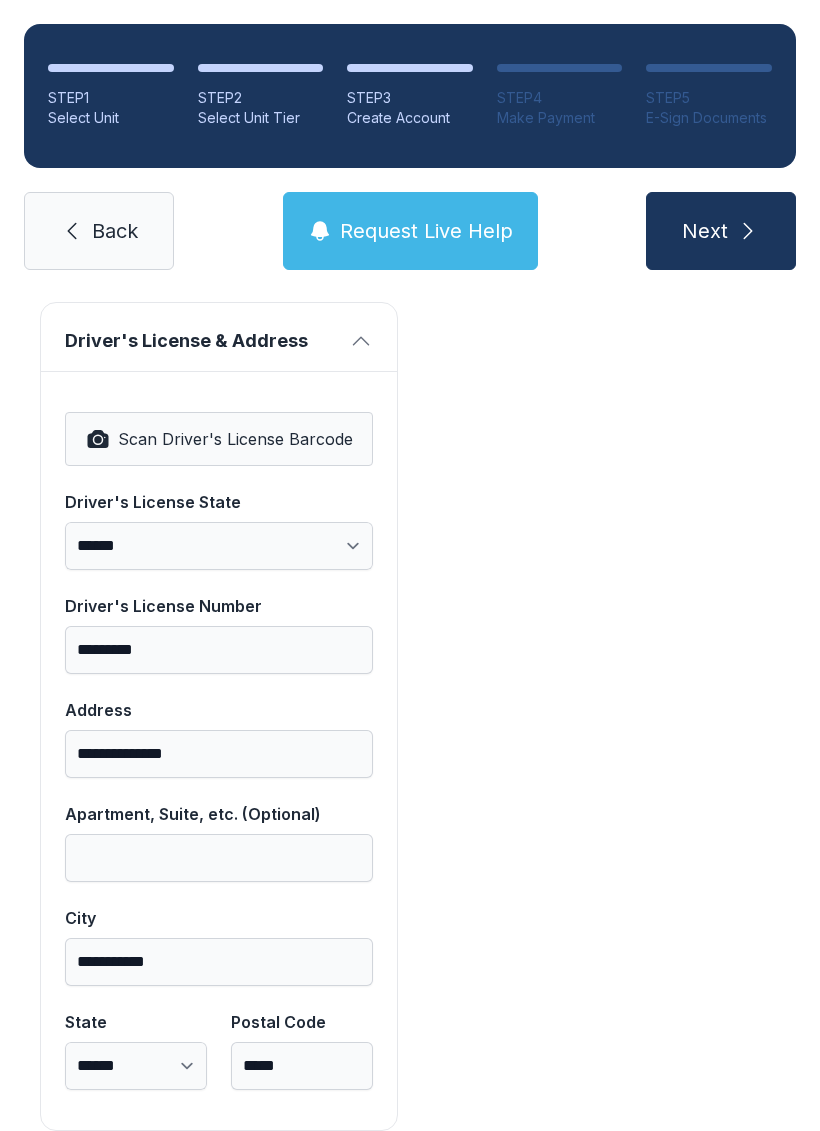 select on "**" 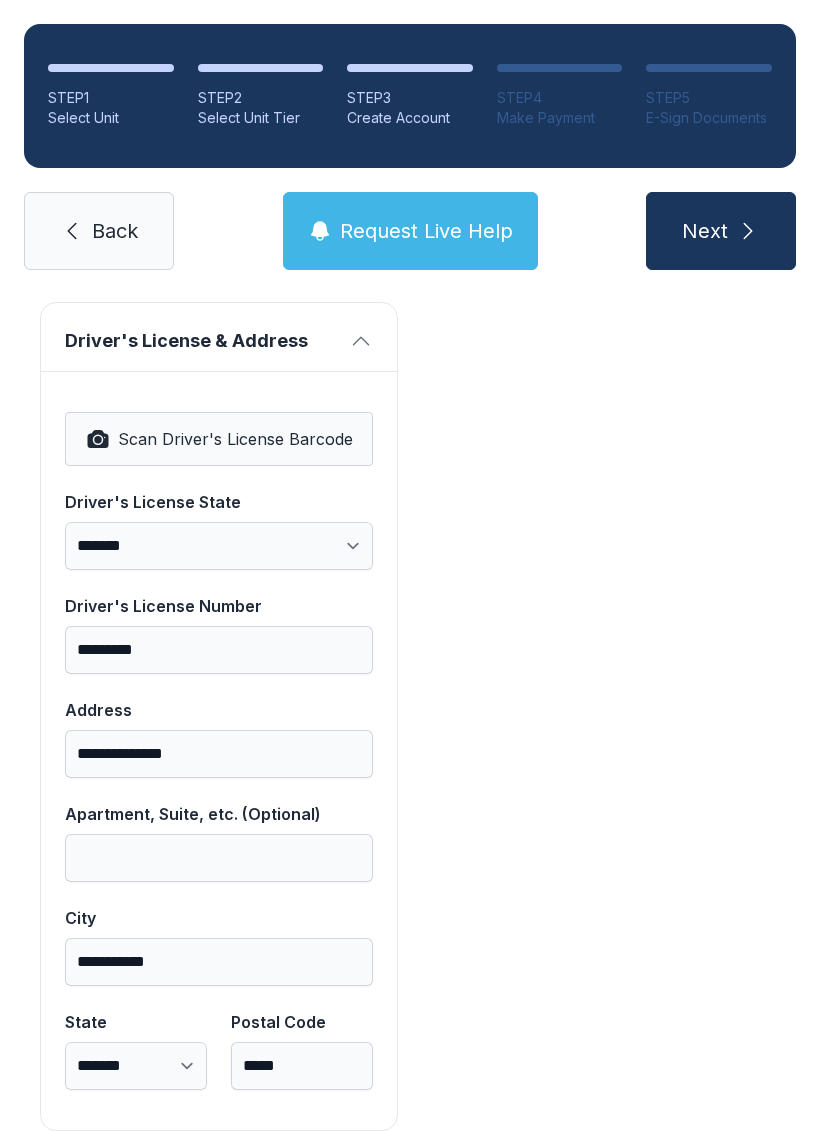click on "Scan Driver's License Barcode" at bounding box center (219, 439) 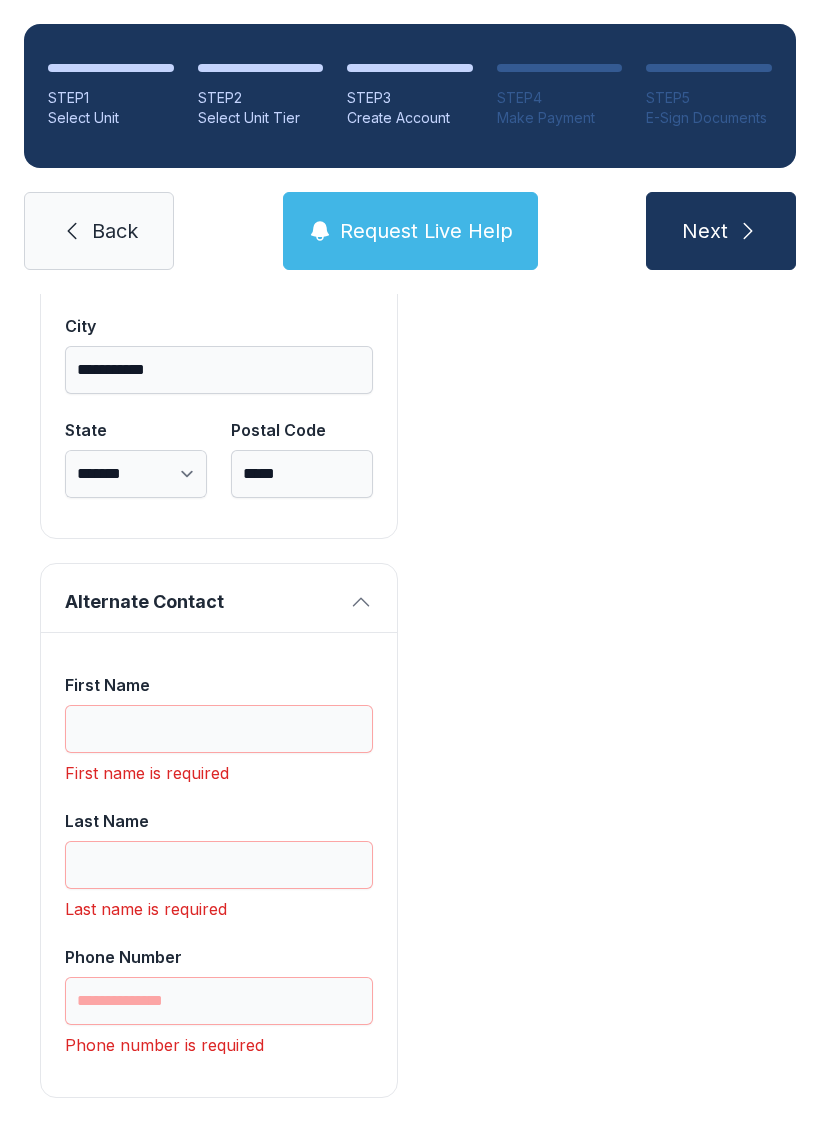 scroll, scrollTop: 1809, scrollLeft: 0, axis: vertical 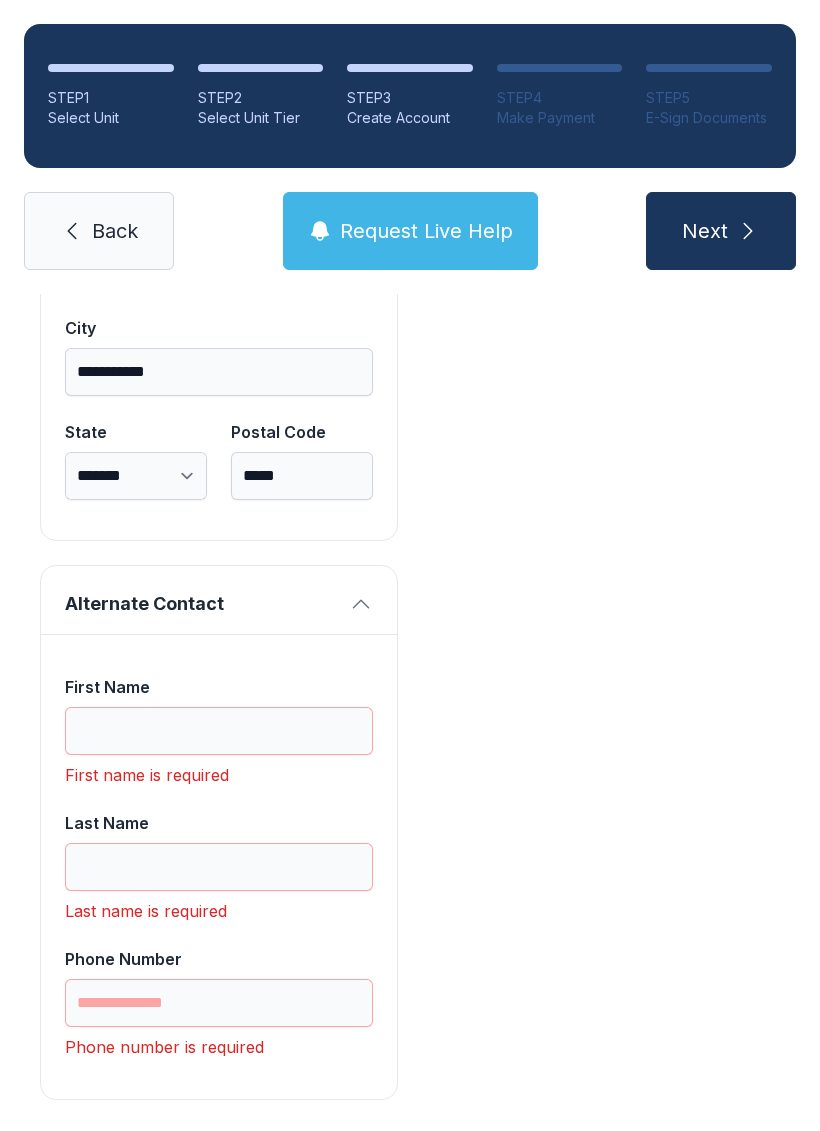 click on "Next" at bounding box center [721, 231] 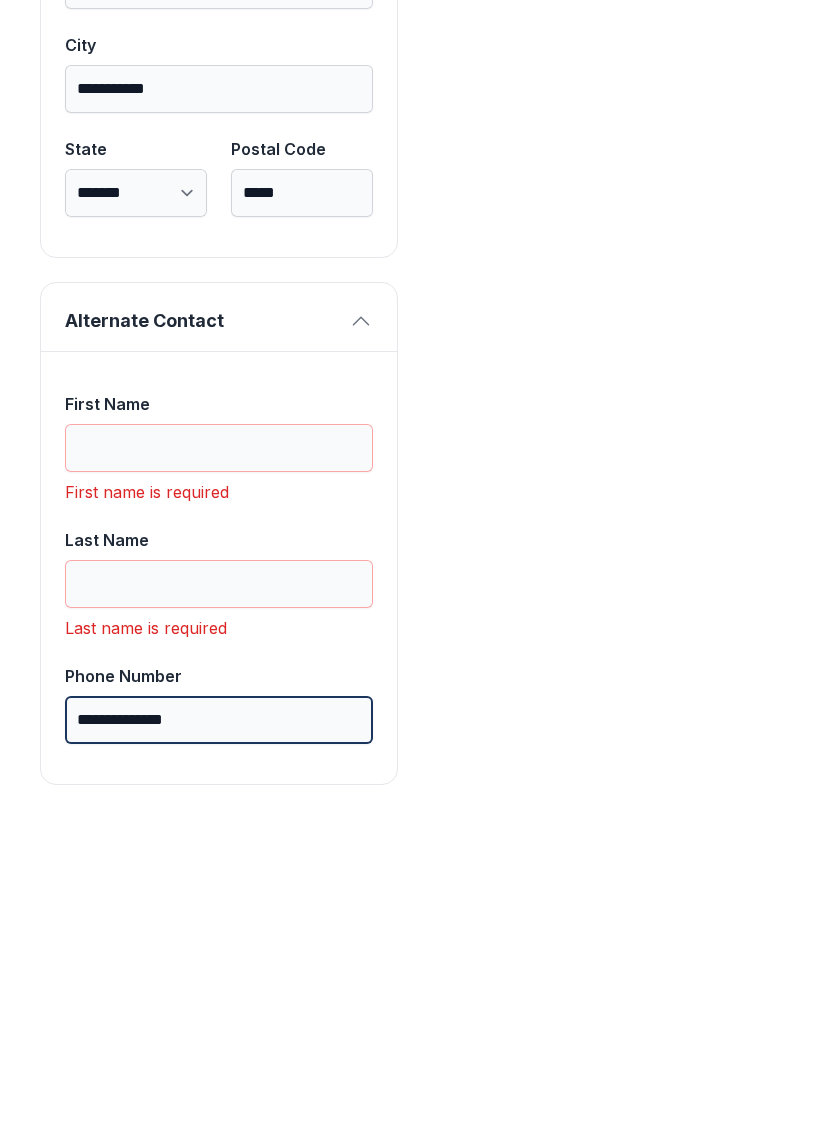 scroll, scrollTop: 1777, scrollLeft: 0, axis: vertical 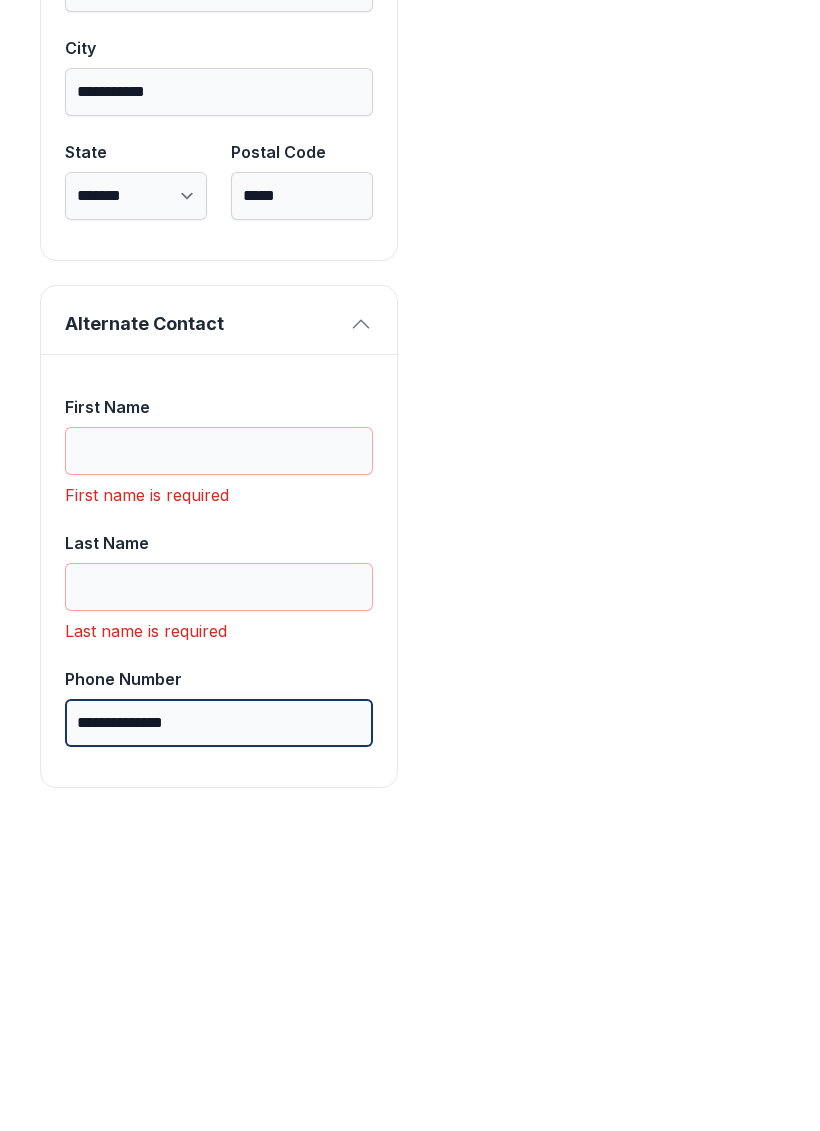 type on "**********" 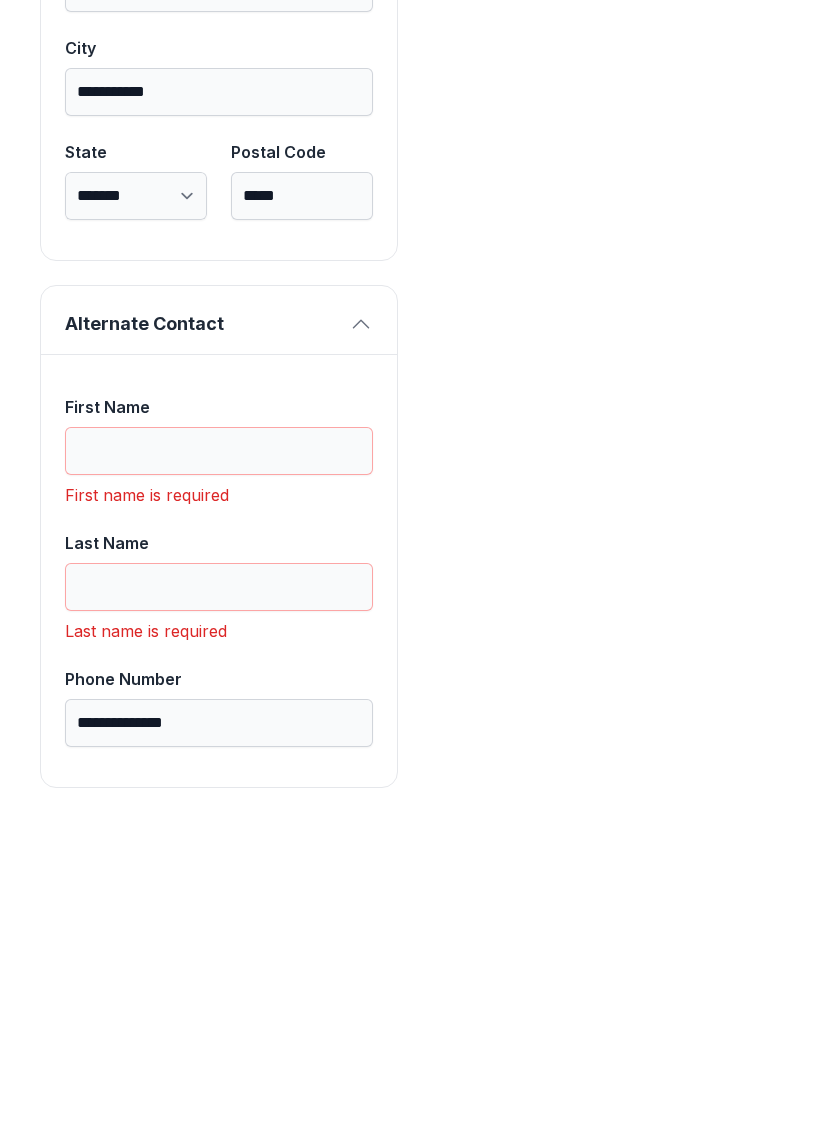 click on "Payment Unit Type Drive Up Monthly Rate $XXX.XX Unit Size 10 x 30 Monthly Rental Lock Fee $X.XX Monthly Charge $XXX.XX Administrative Fee $XX.XX Insurance Fee $X.XX Total $XXX.XX" at bounding box center [601, -136] 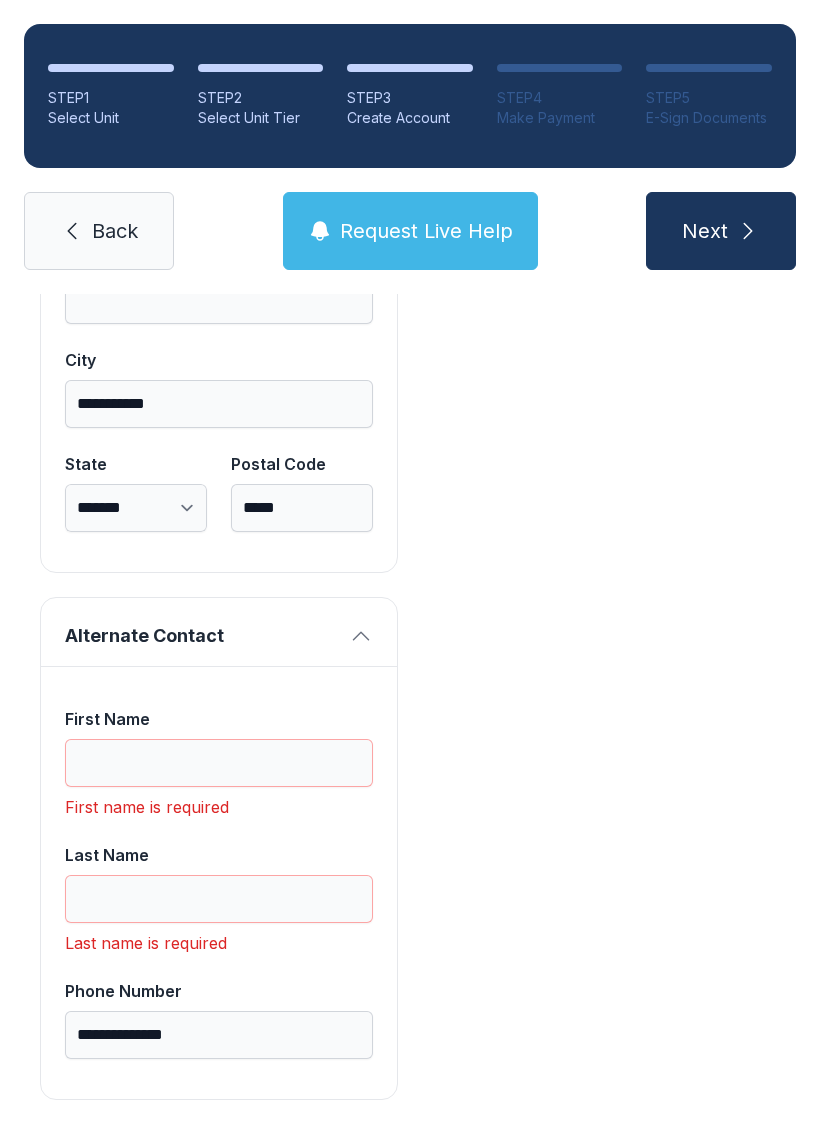 click 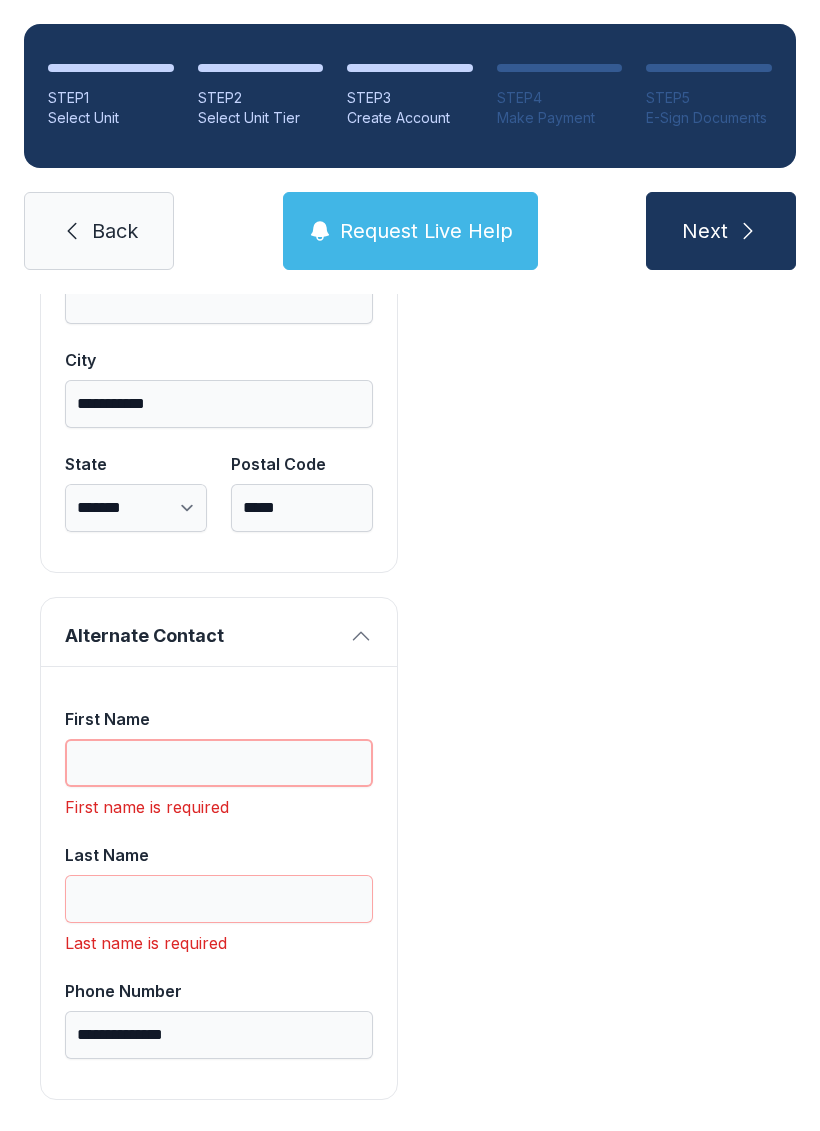click on "First Name" at bounding box center (219, 763) 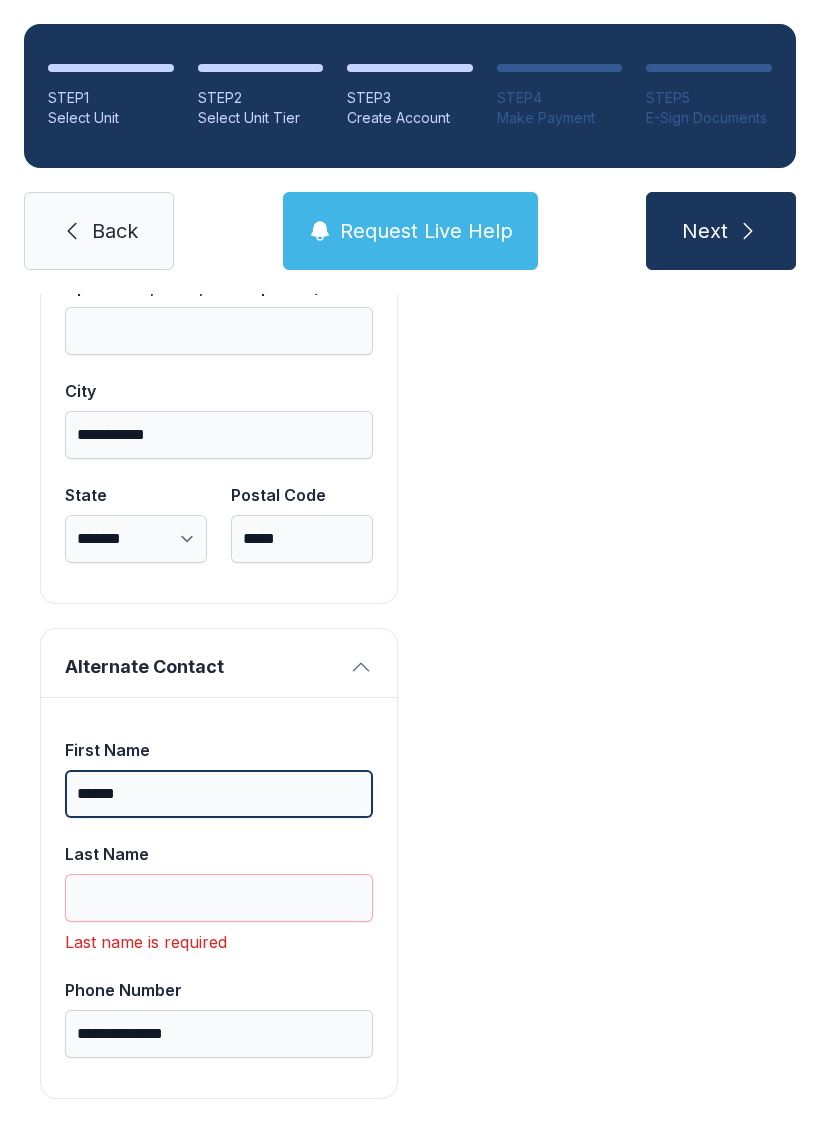 scroll, scrollTop: 1745, scrollLeft: 0, axis: vertical 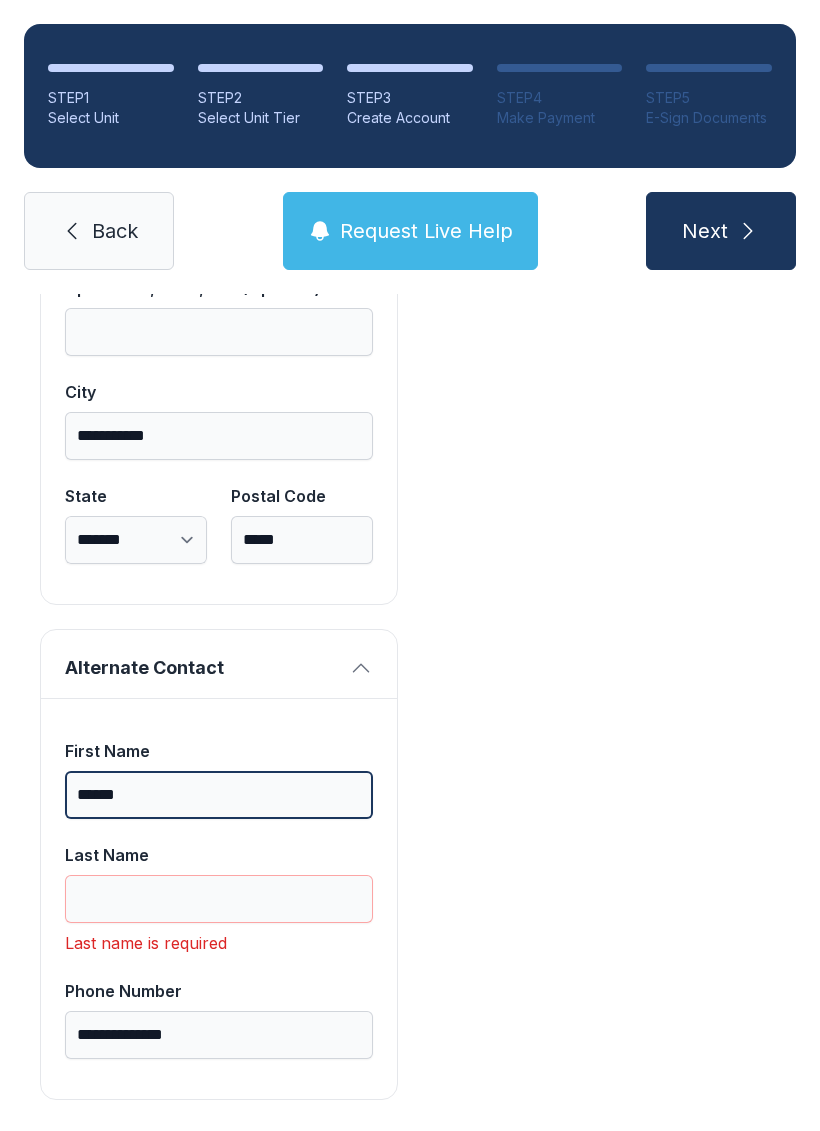 type on "******" 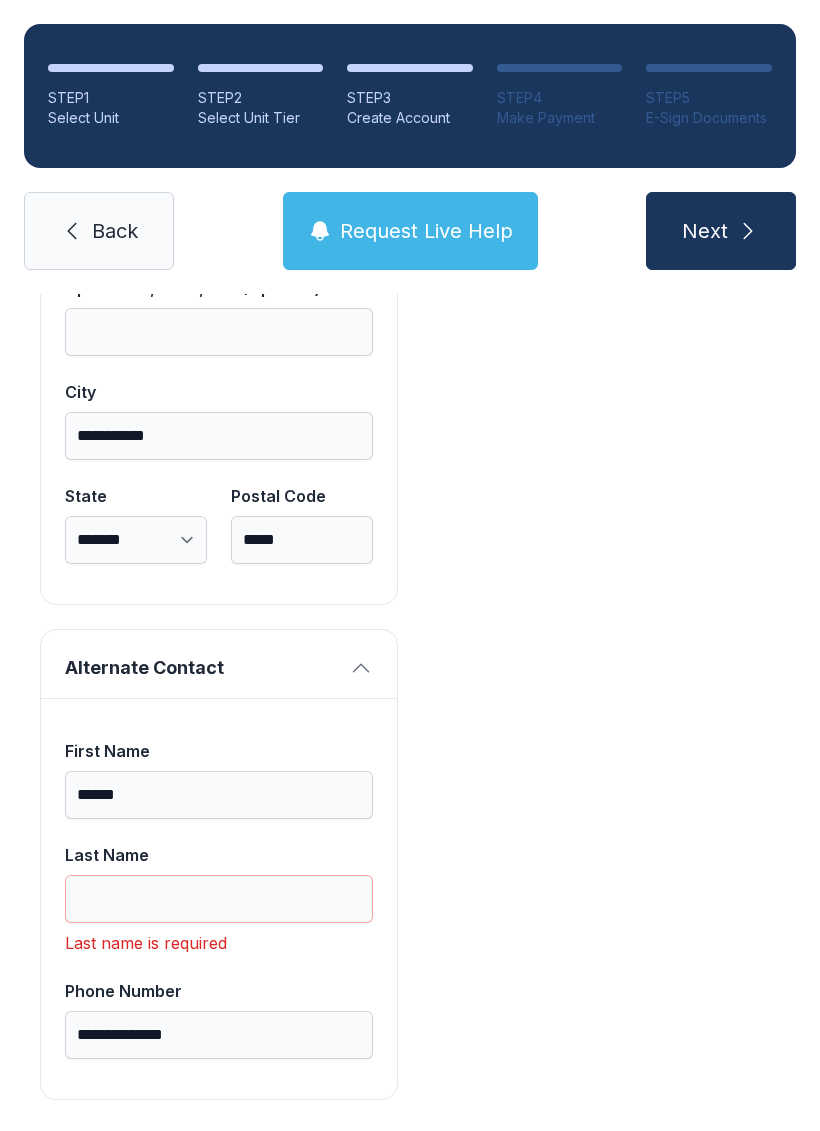 click on "Next" at bounding box center [721, 231] 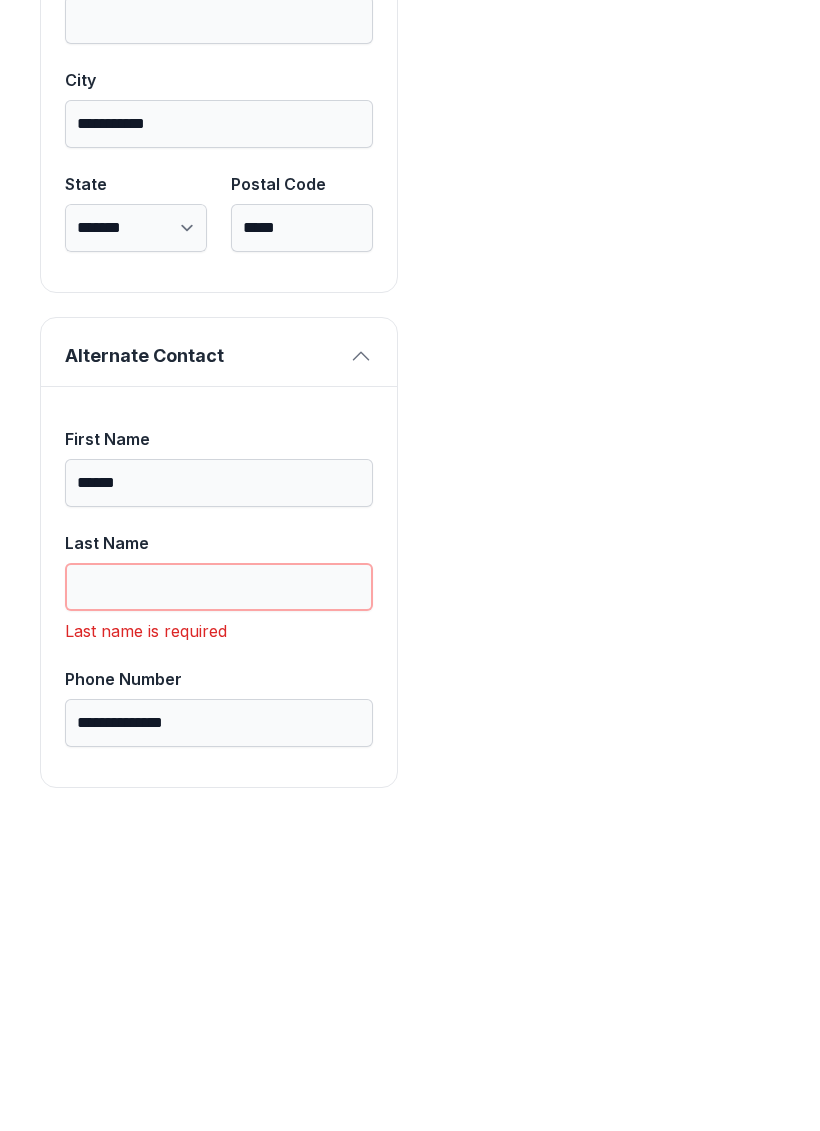 click on "Last Name" at bounding box center [219, 899] 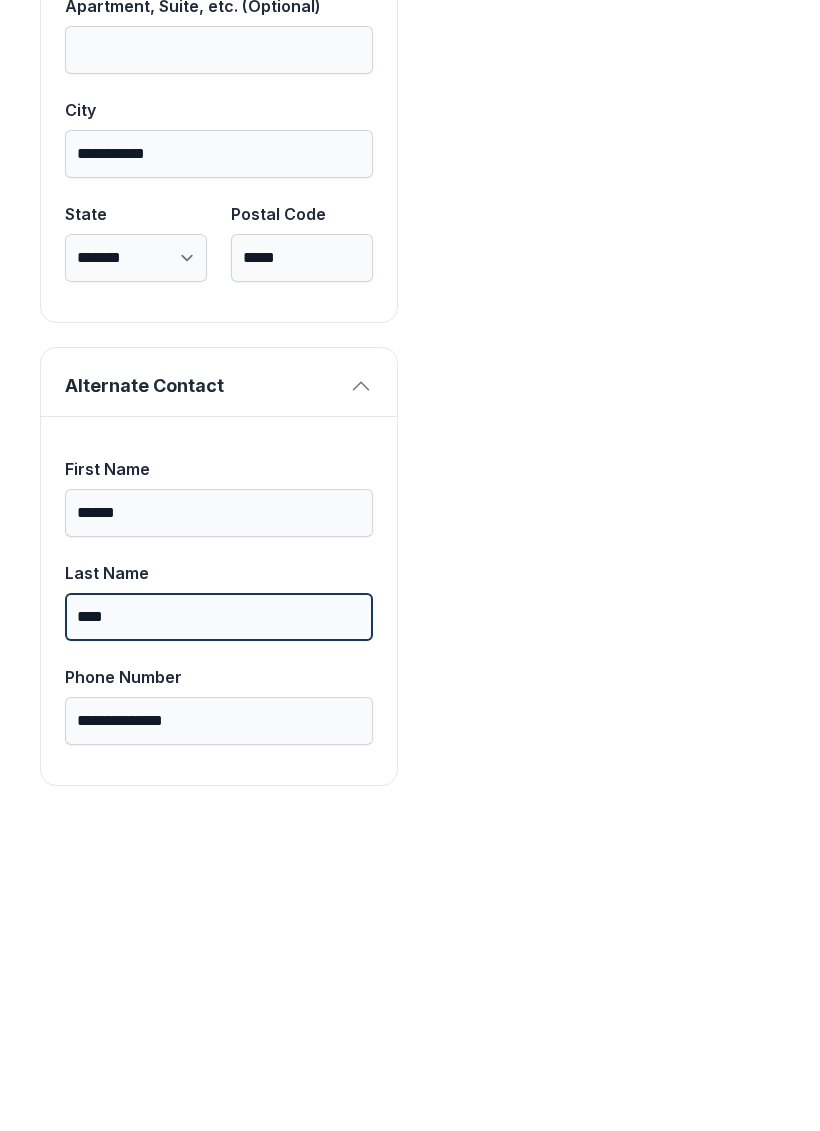 scroll, scrollTop: 1713, scrollLeft: 0, axis: vertical 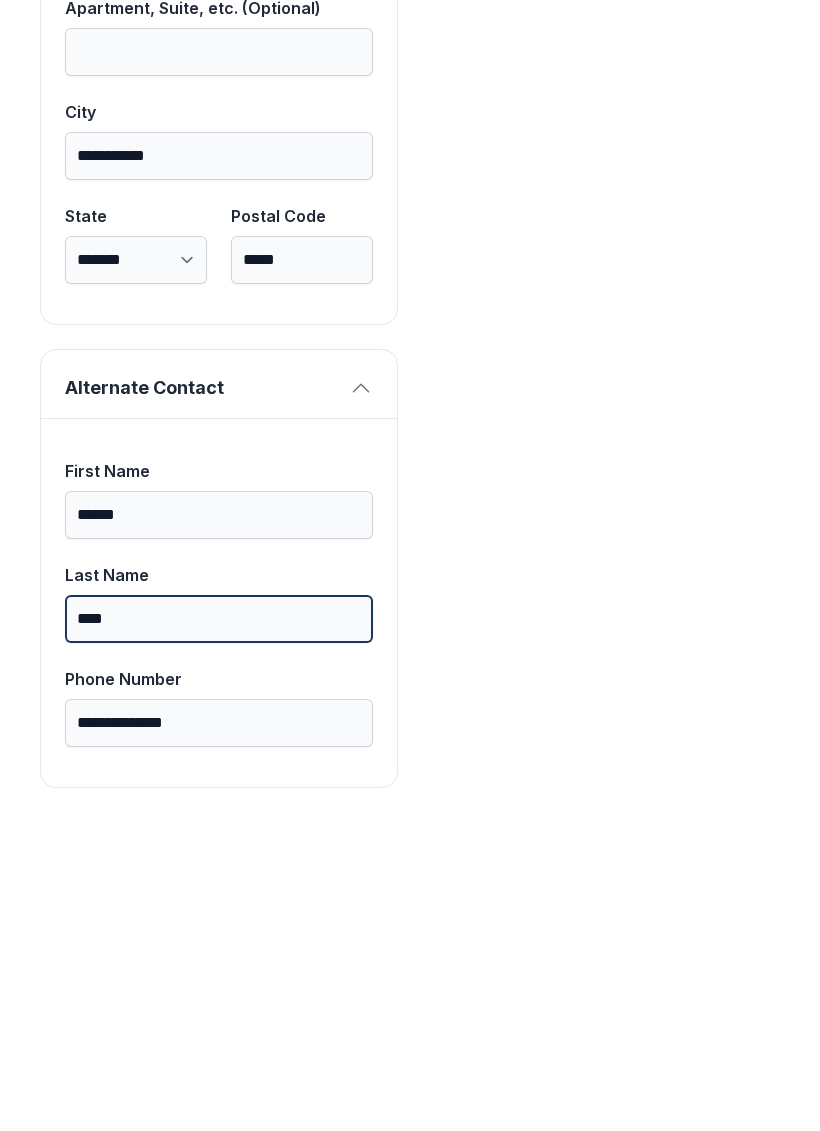 type on "****" 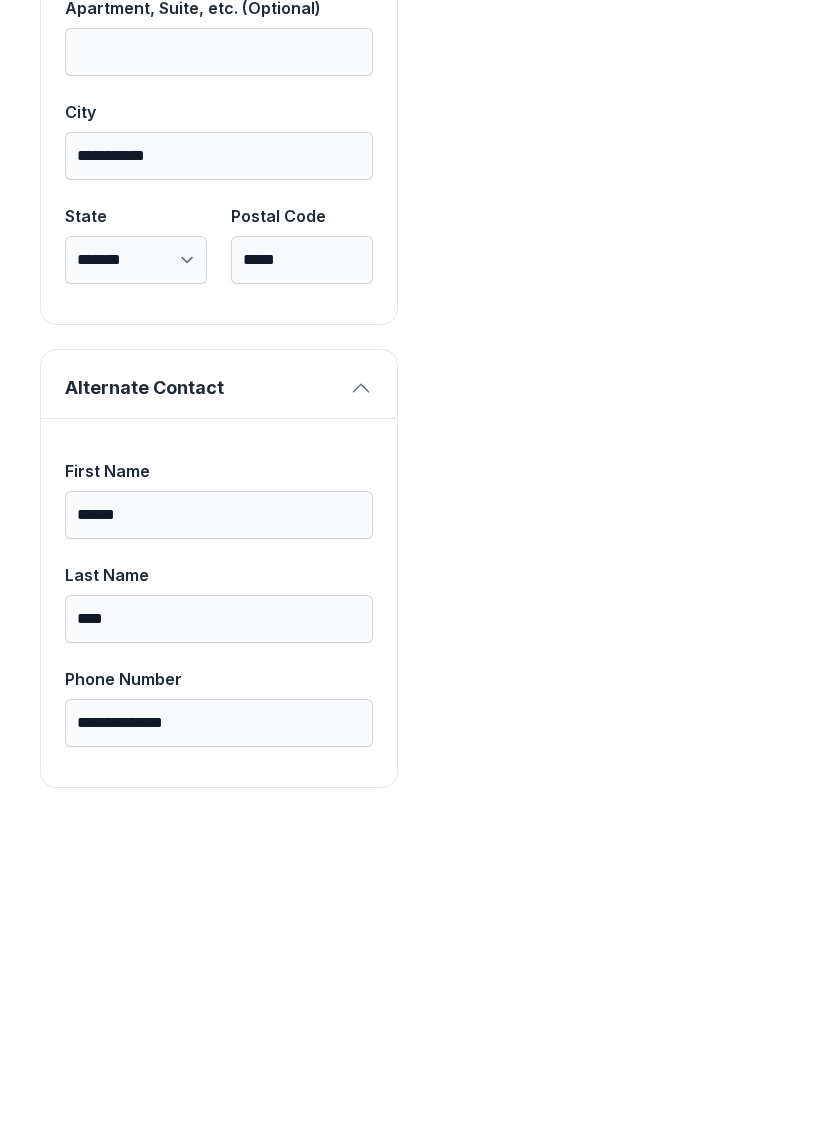 click on "Payment Unit Type Drive Up Monthly Rate $XXX.XX Unit Size 10 x 30 Monthly Rental Lock Fee $X.XX Monthly Charge $XXX.XX Administrative Fee $XX.XX Insurance Fee $X.XX Total $XXX.XX" at bounding box center (601, -104) 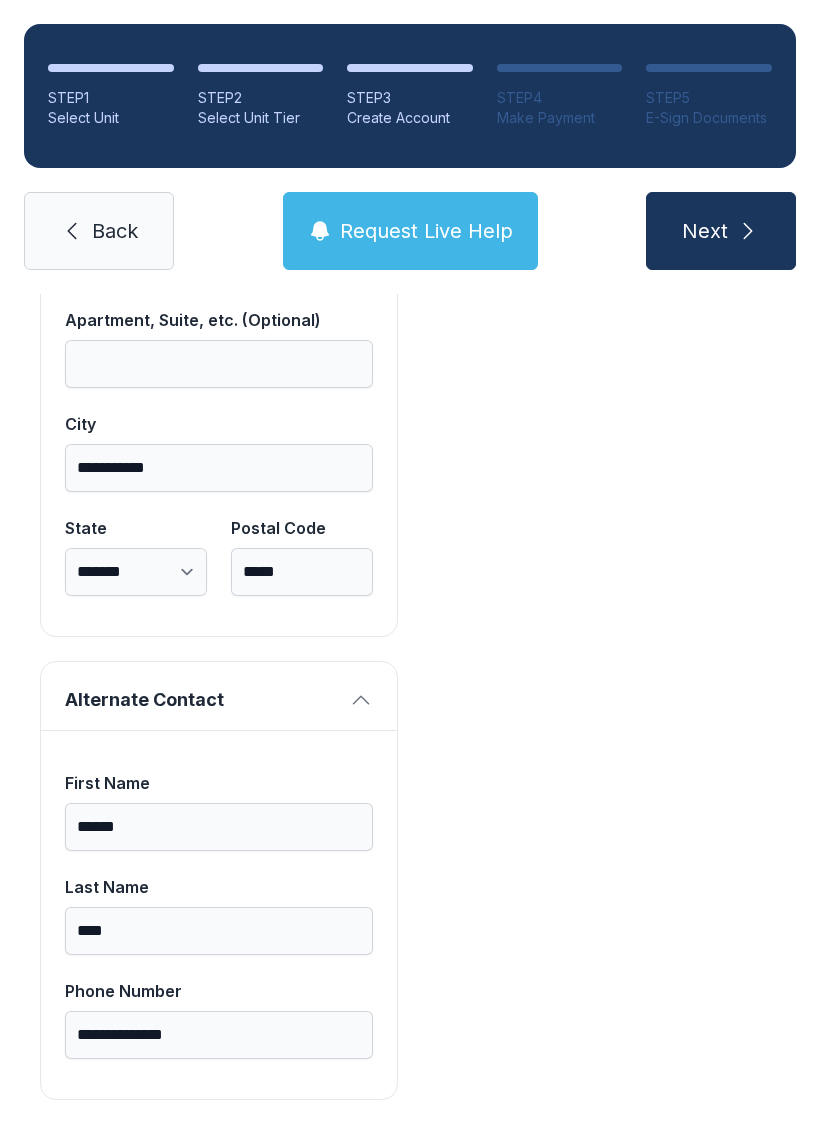 click on "Payment Unit Type Drive Up Monthly Rate $XXX.XX Unit Size 10 x 30 Monthly Rental Lock Fee $X.XX Monthly Charge $XXX.XX Administrative Fee $XX.XX Insurance Fee $X.XX Total $XXX.XX" at bounding box center (601, -104) 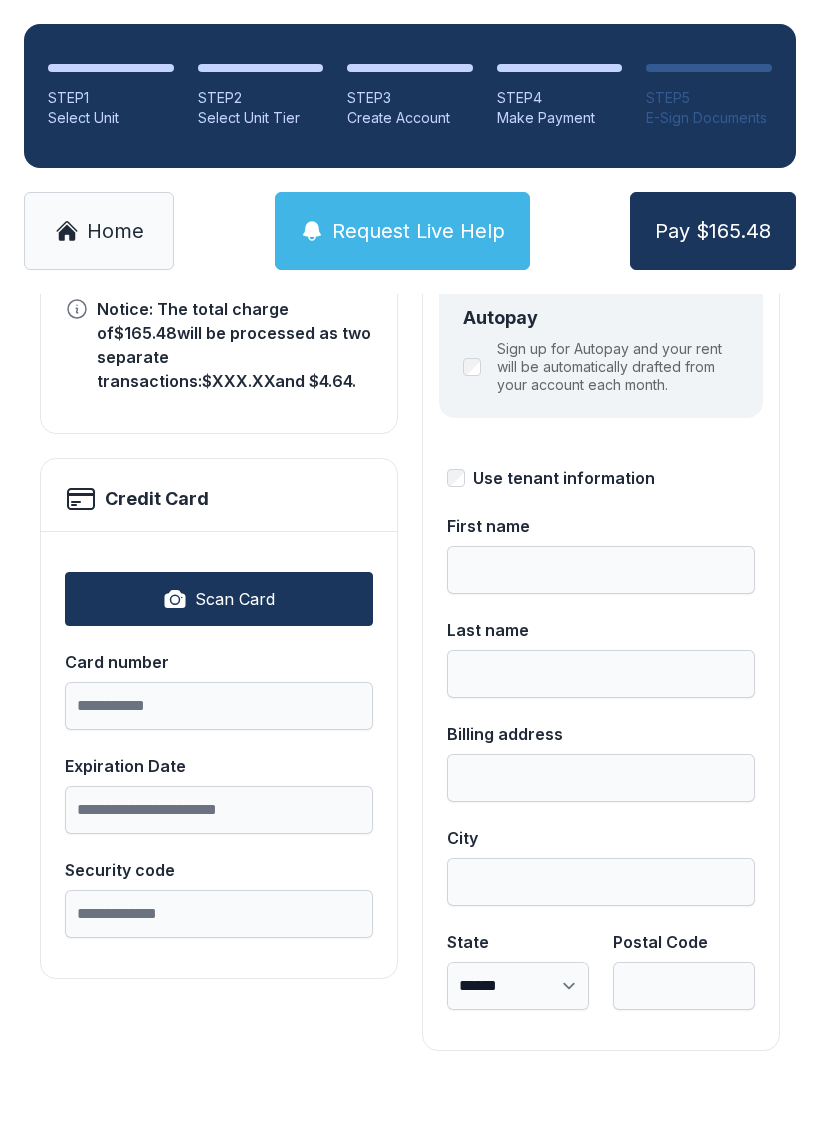 scroll, scrollTop: 0, scrollLeft: 0, axis: both 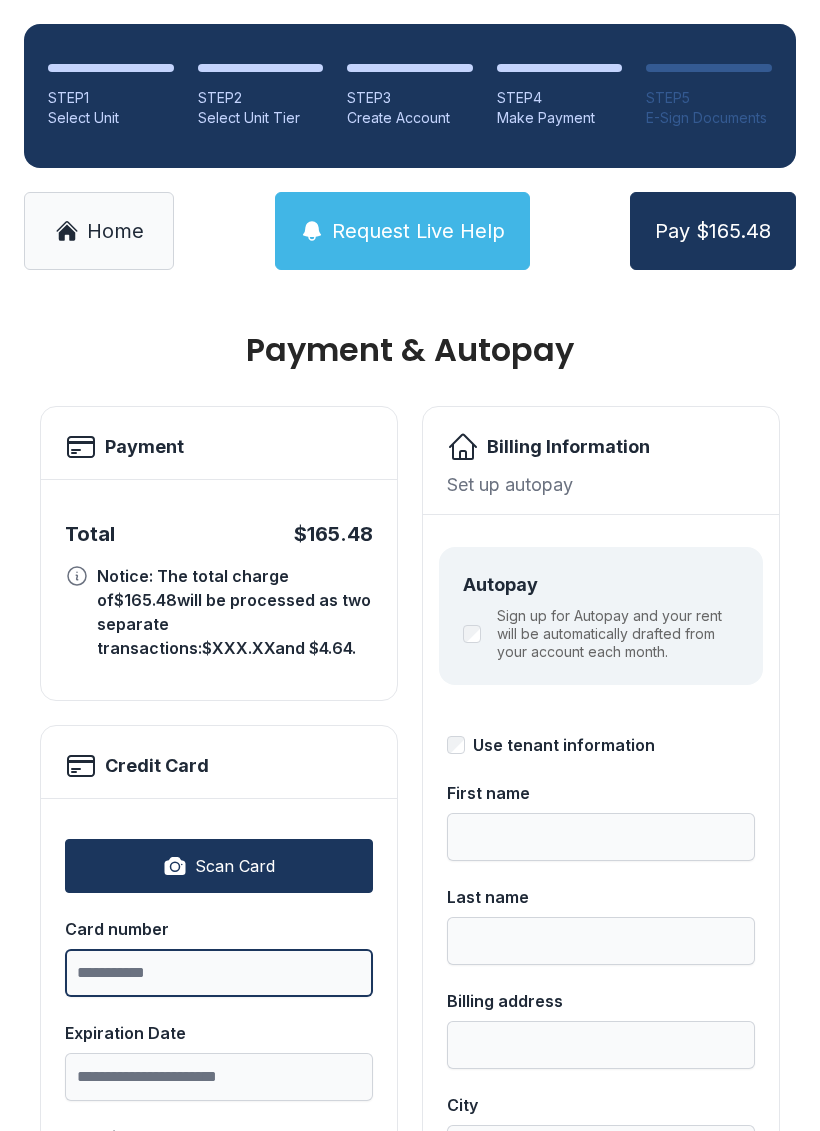 click on "Card number" at bounding box center [219, 973] 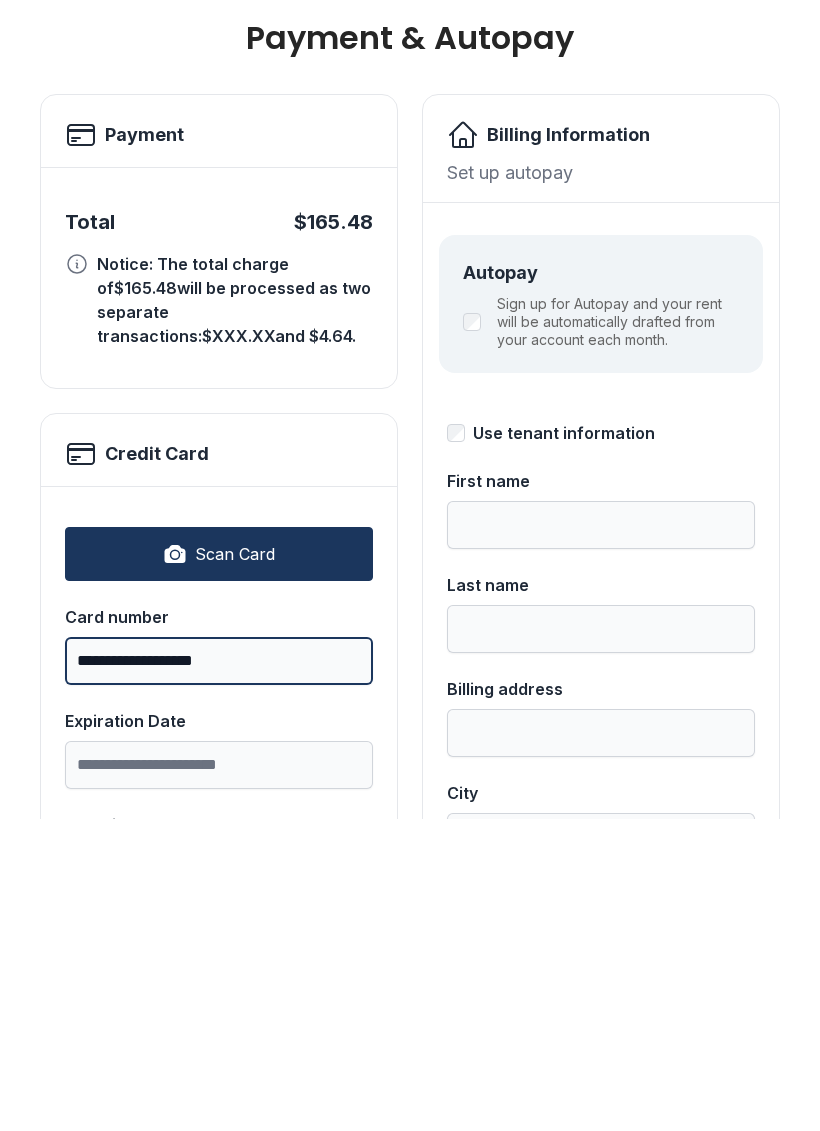 type on "**********" 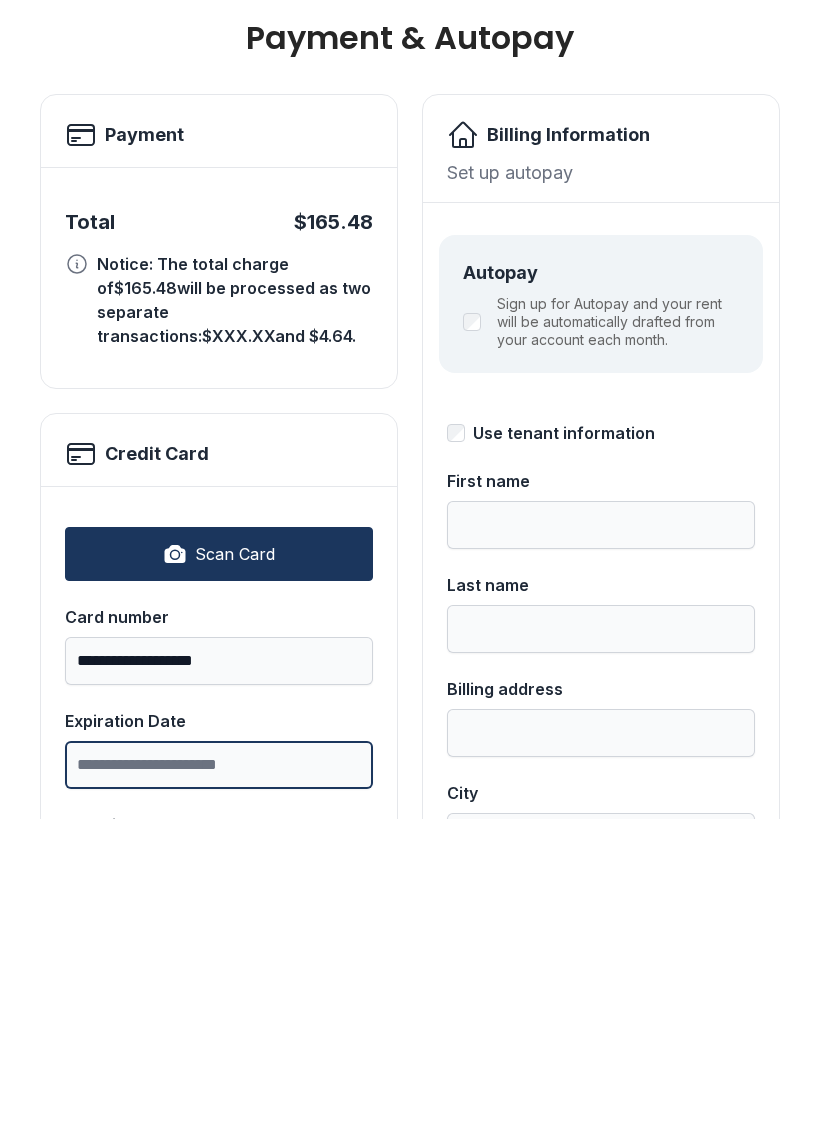 click on "Expiration Date" at bounding box center [219, 1077] 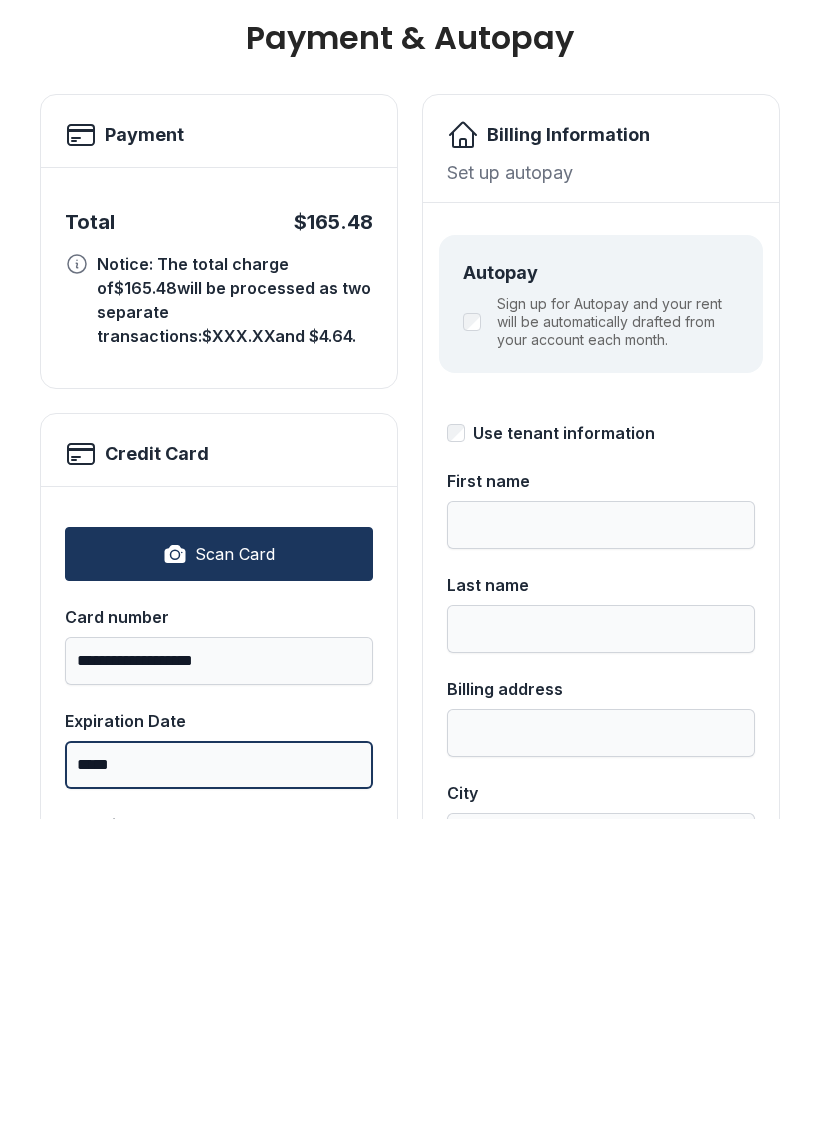 type on "*****" 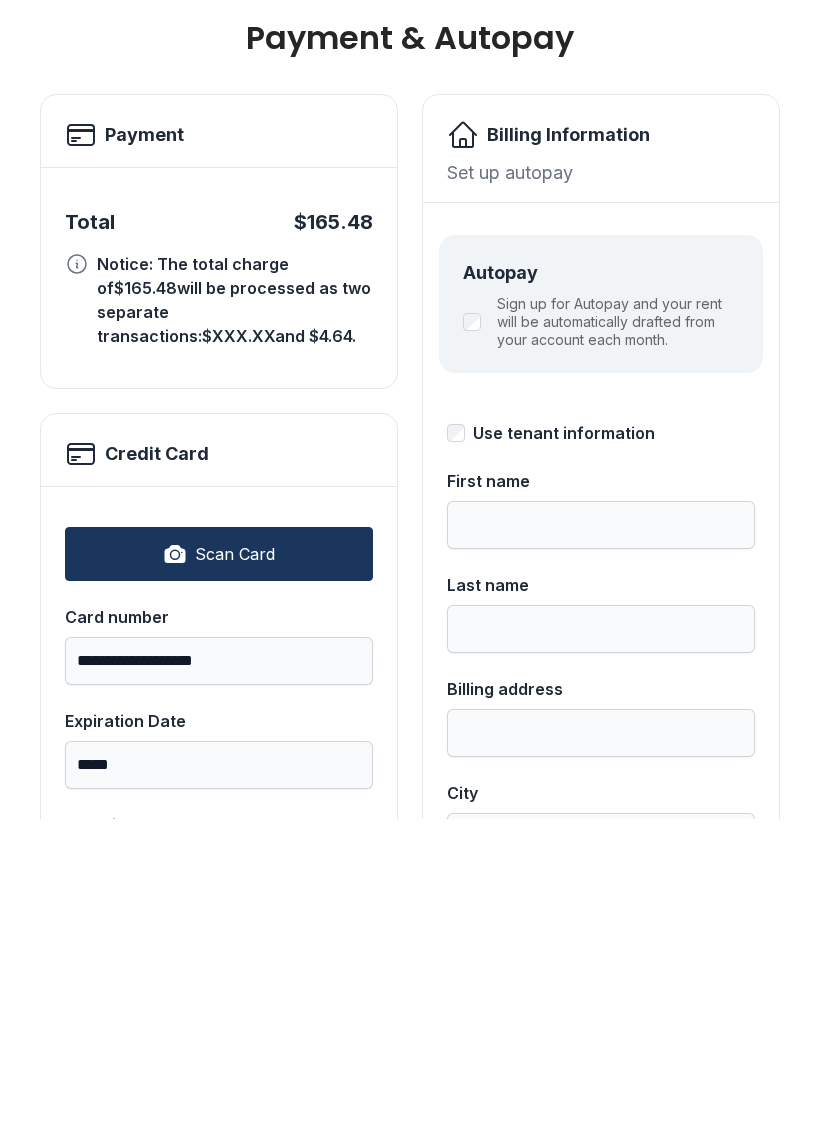 click on "Security code" at bounding box center [219, 1181] 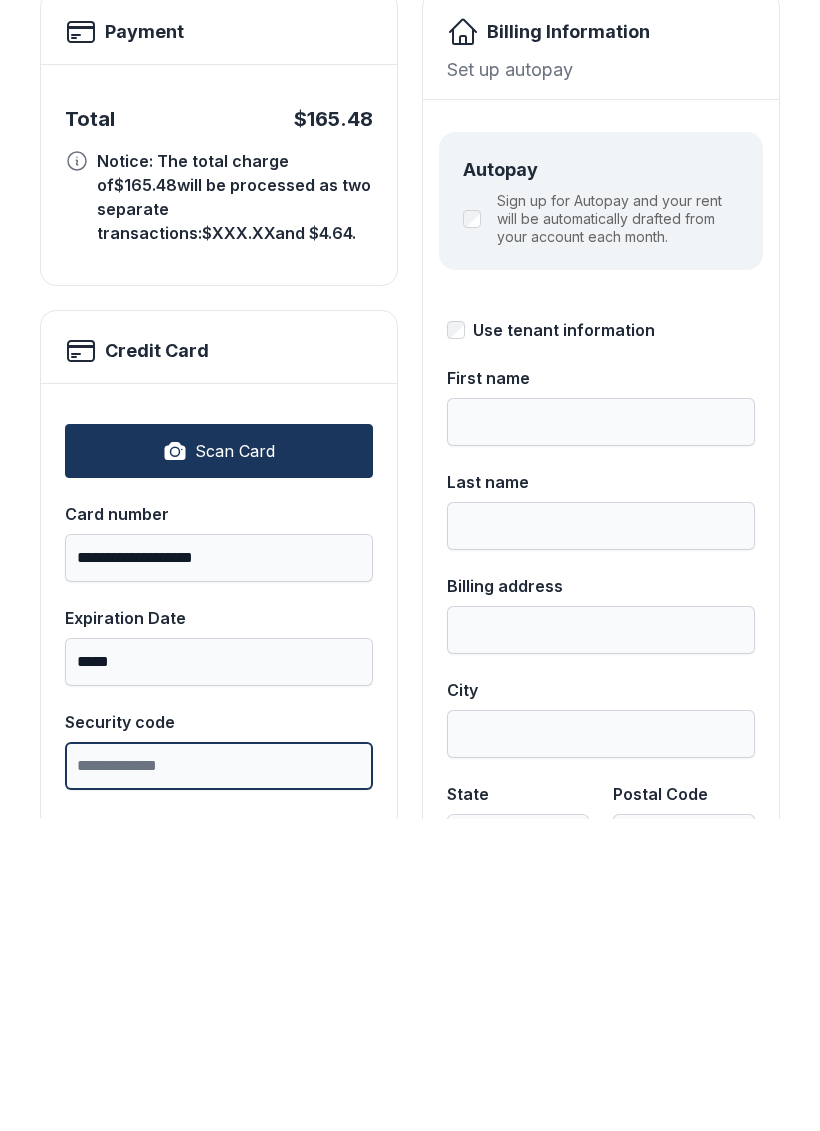 scroll, scrollTop: 105, scrollLeft: 0, axis: vertical 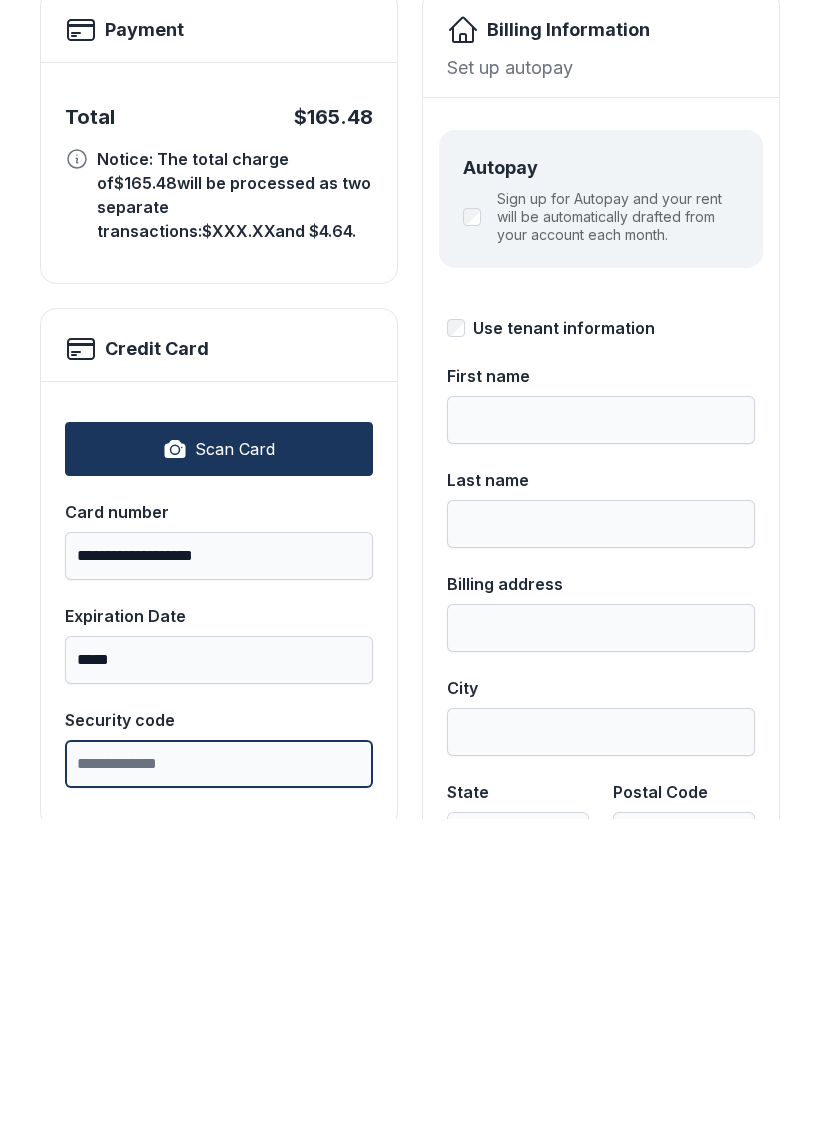 click on "Security code" at bounding box center (219, 1076) 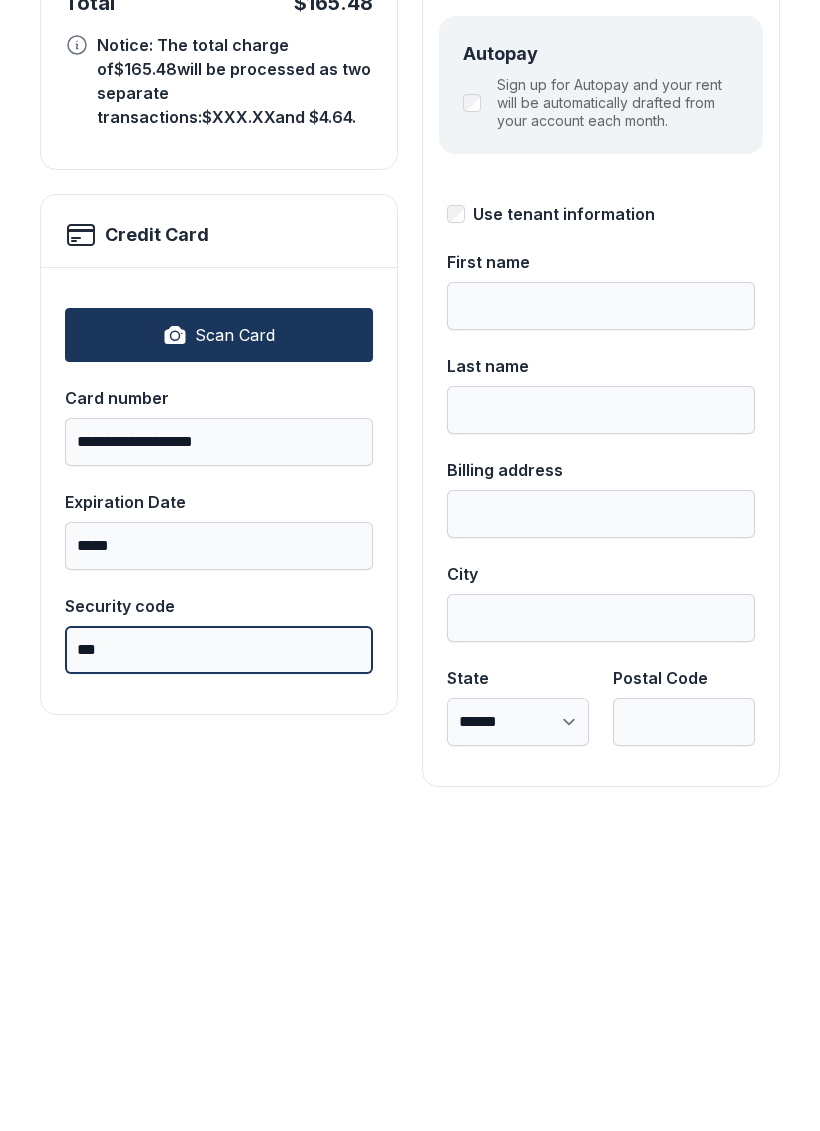 scroll, scrollTop: 218, scrollLeft: 0, axis: vertical 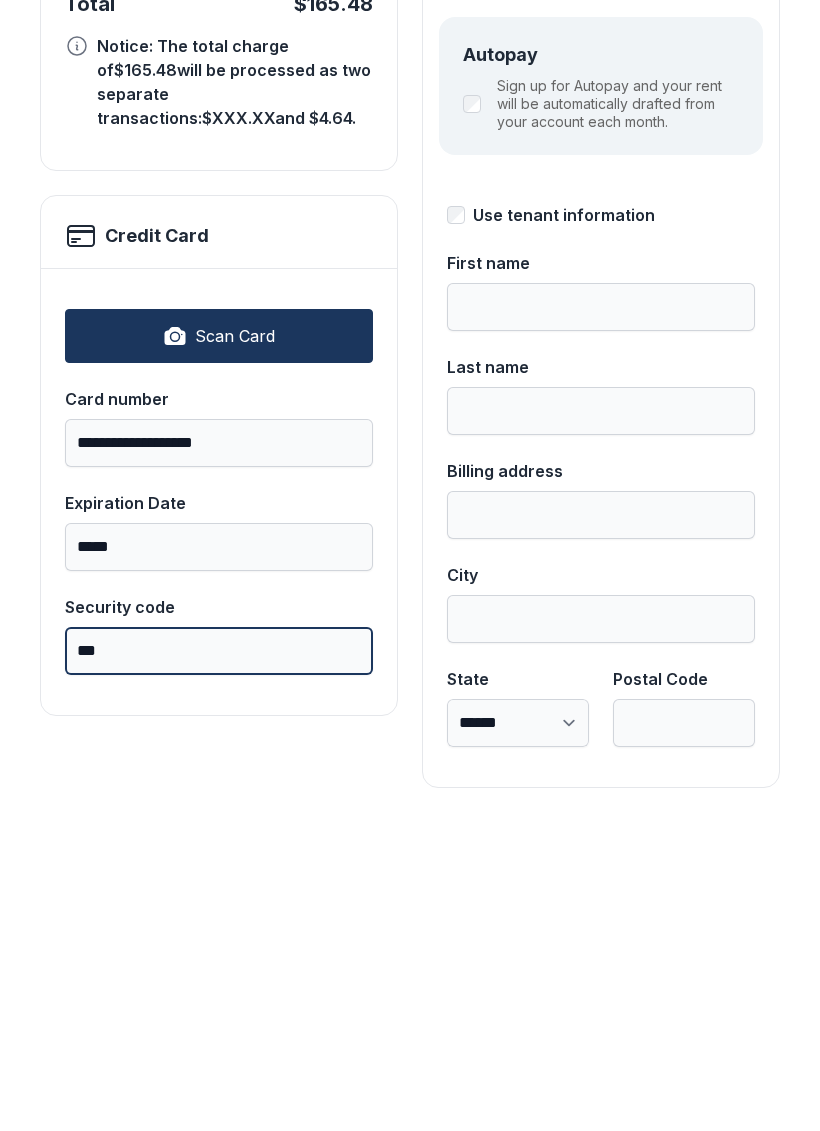 type on "***" 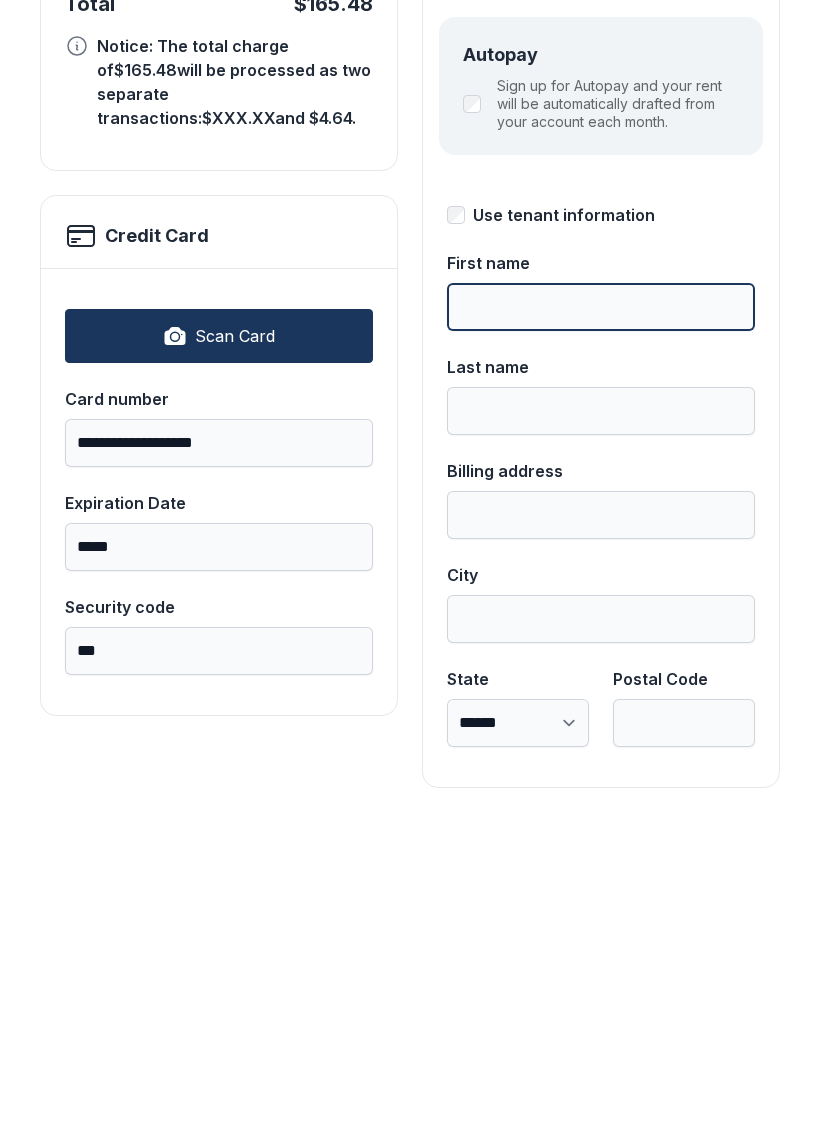 click on "First name" at bounding box center (601, 619) 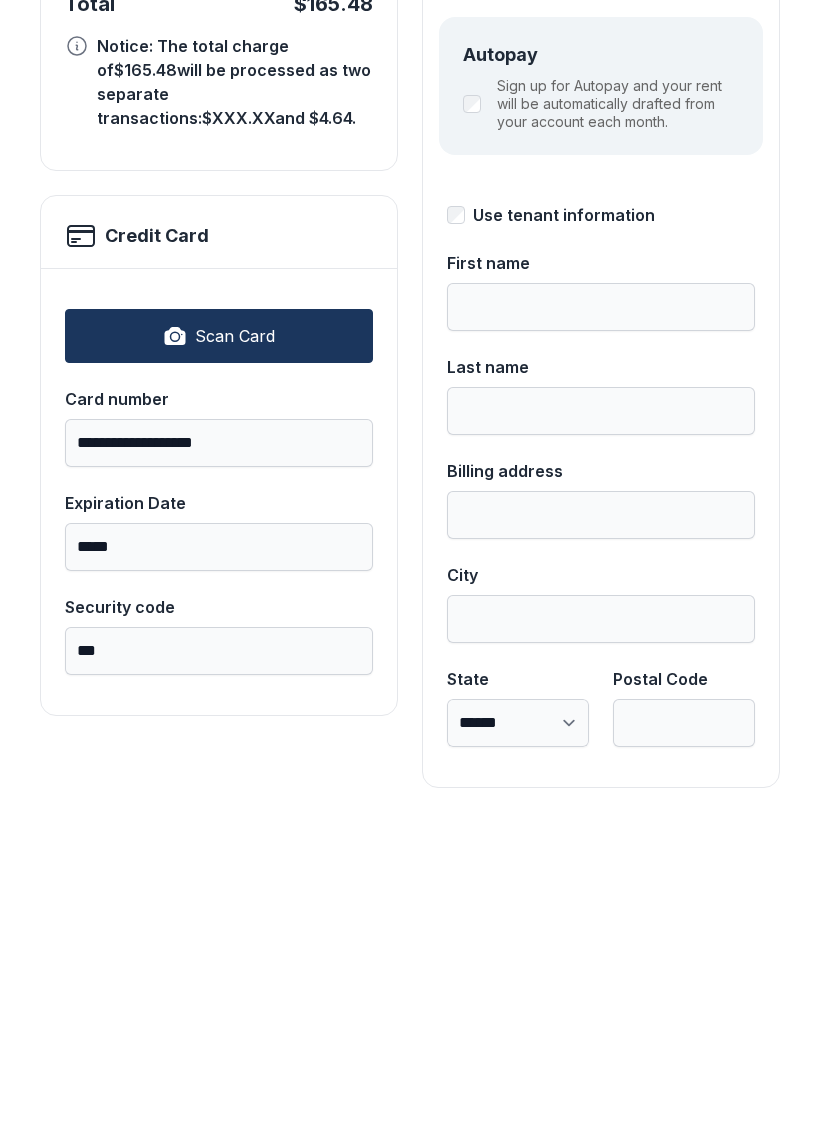 type on "******" 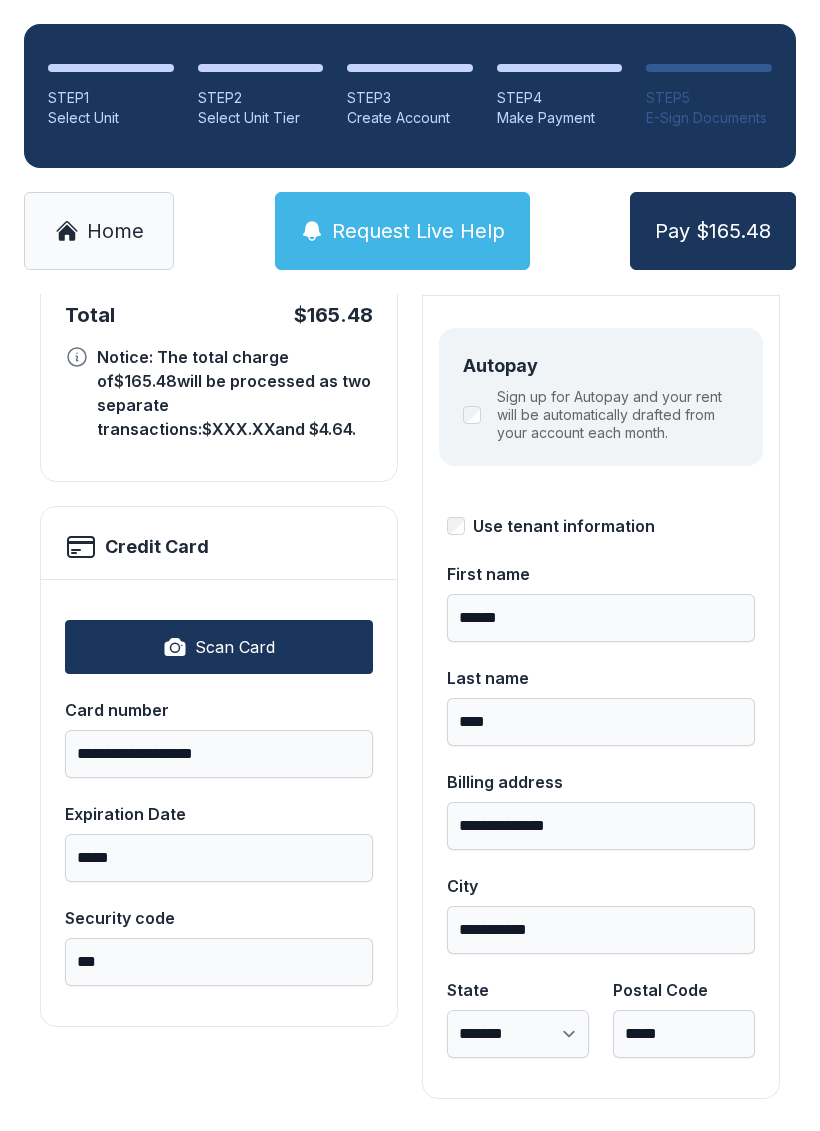 scroll, scrollTop: 218, scrollLeft: 0, axis: vertical 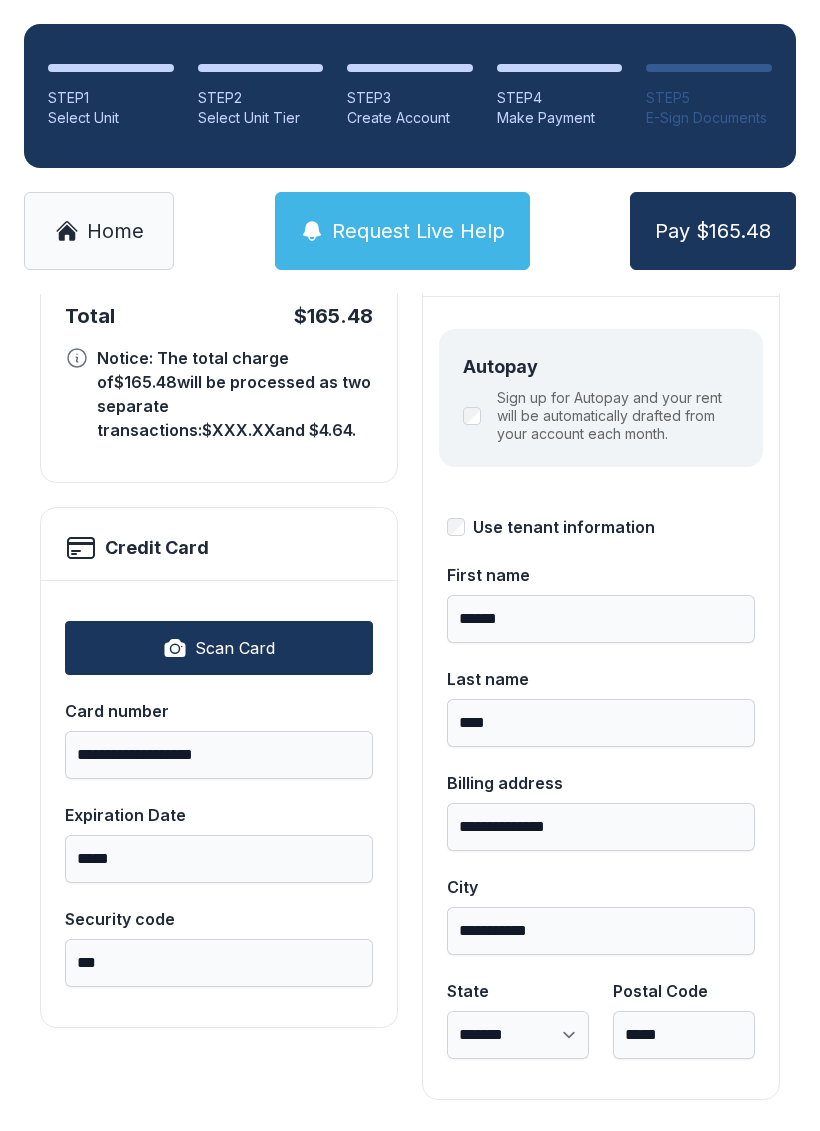 click on "Pay $165.48" at bounding box center [713, 231] 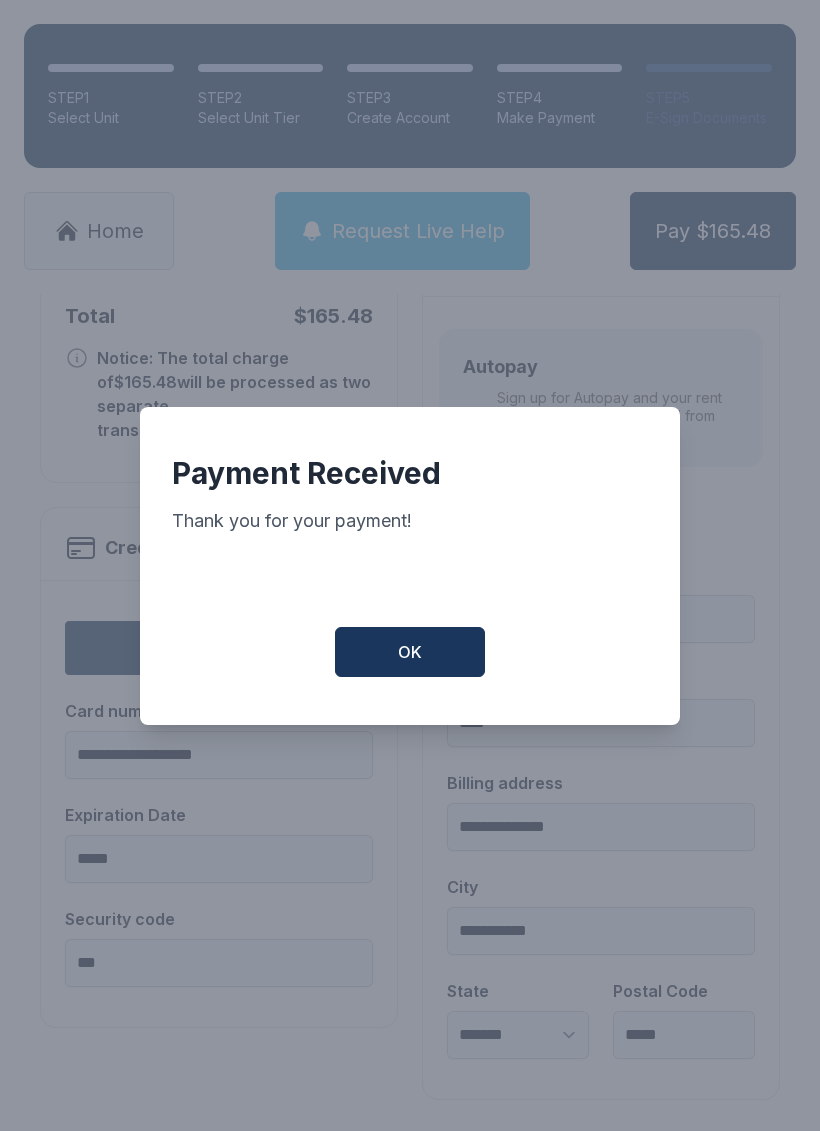 click on "OK" at bounding box center [410, 652] 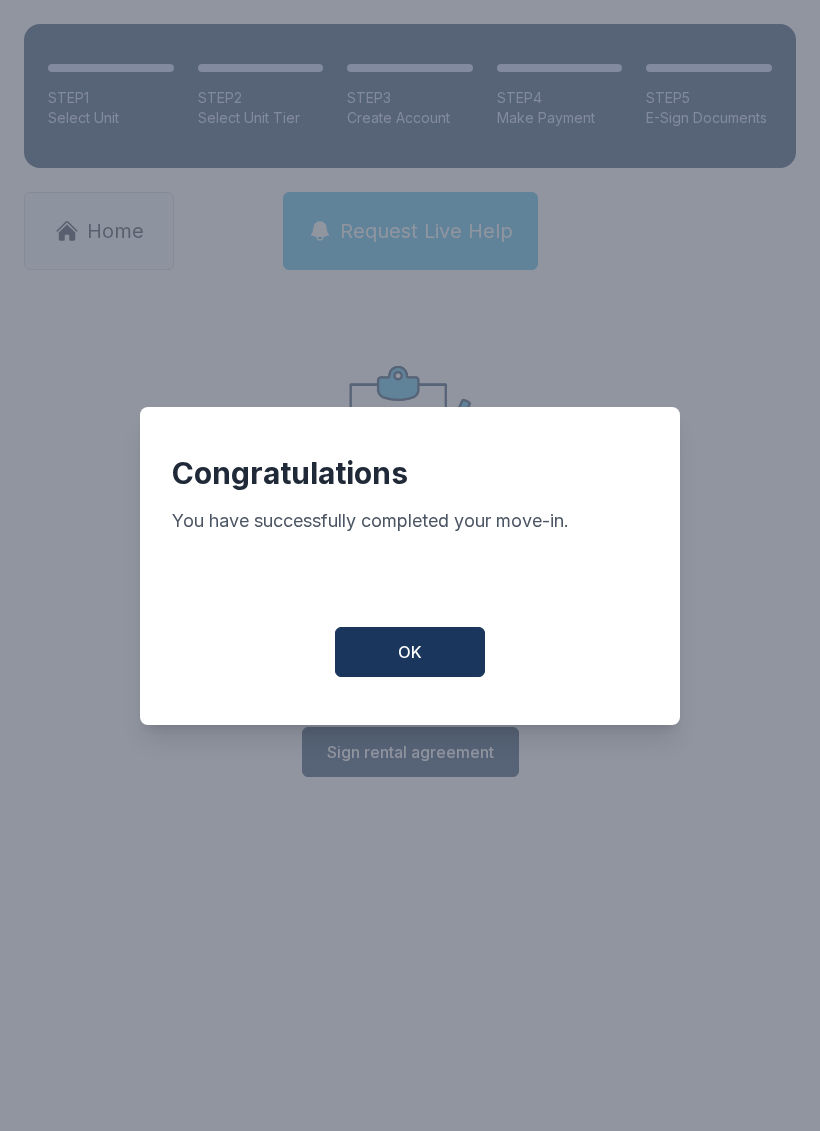 click on "OK" at bounding box center (410, 652) 